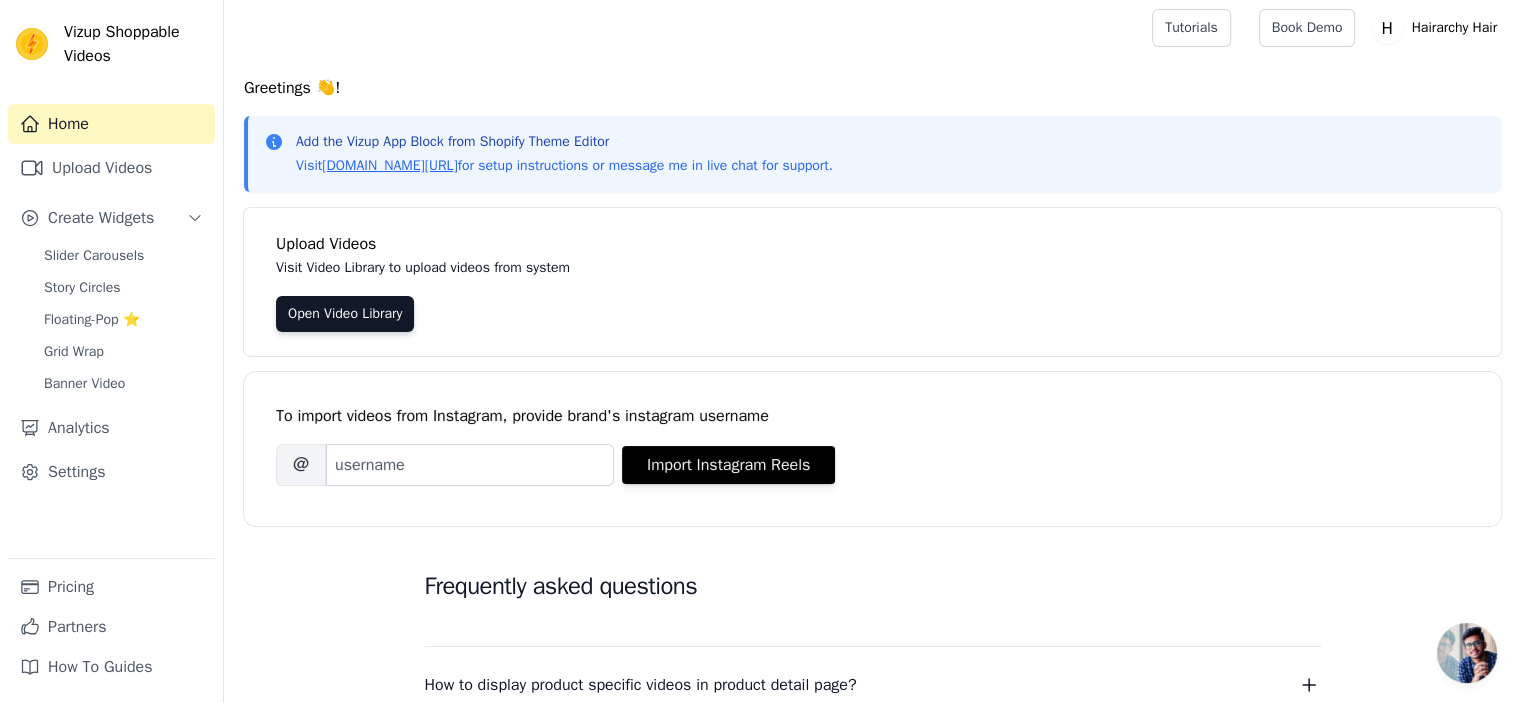 scroll, scrollTop: 0, scrollLeft: 0, axis: both 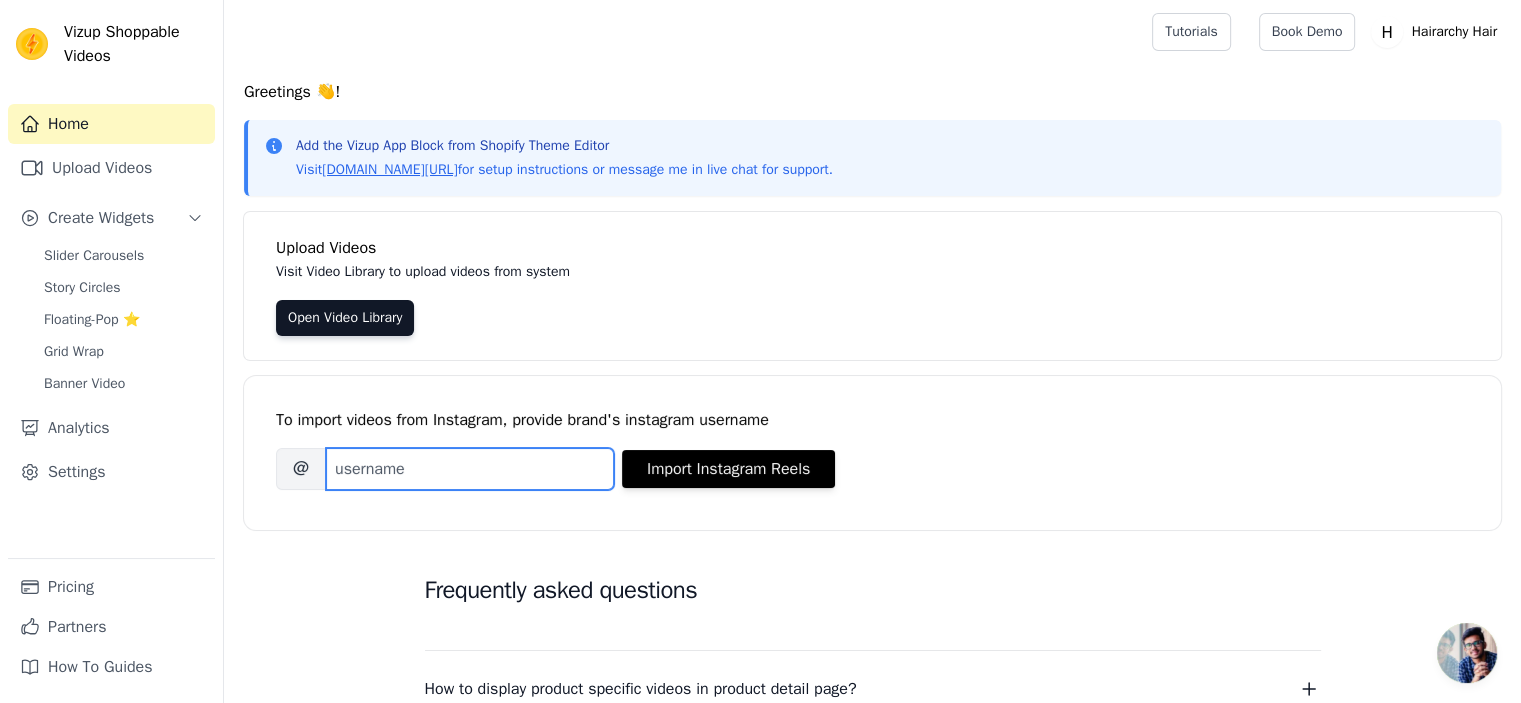 click on "Brand's Instagram Username" at bounding box center [470, 469] 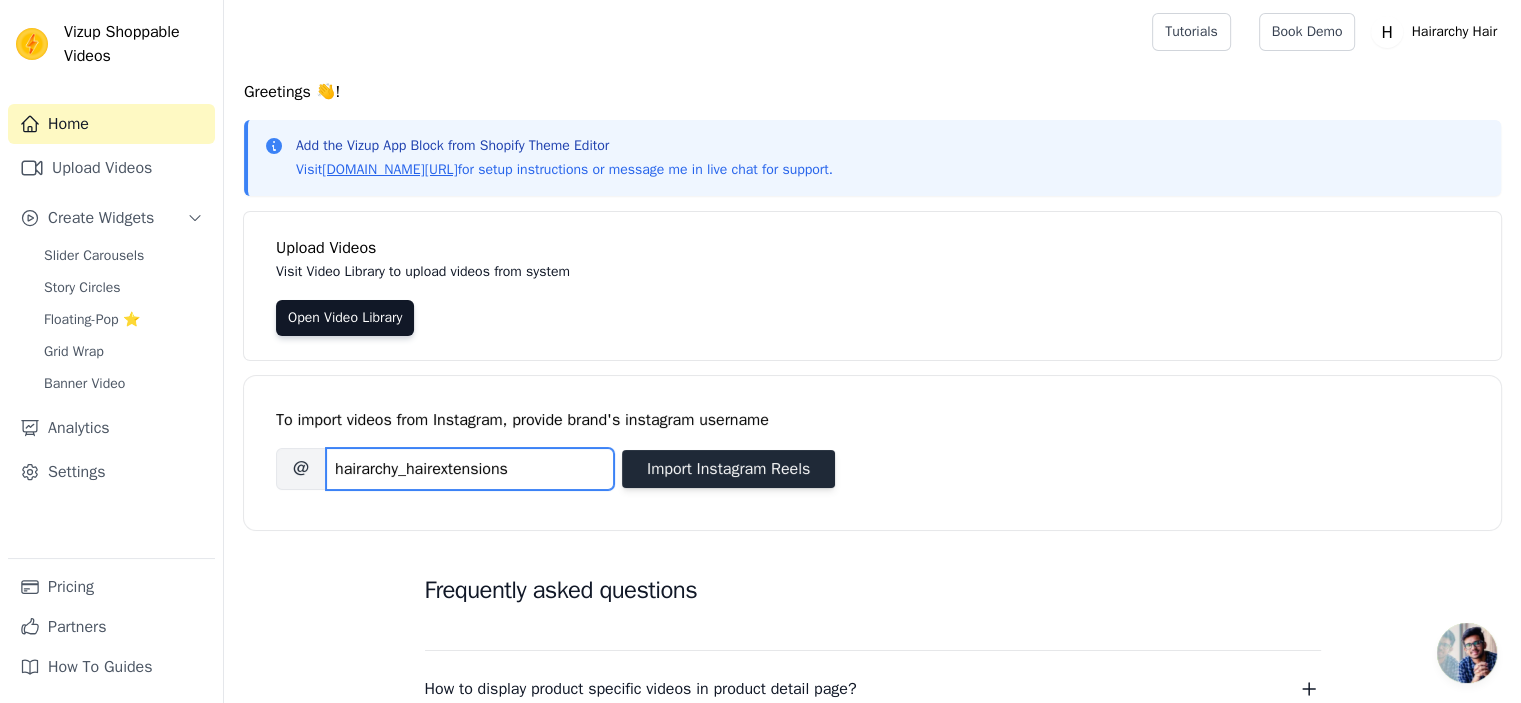 type on "hairarchy_hairextensions" 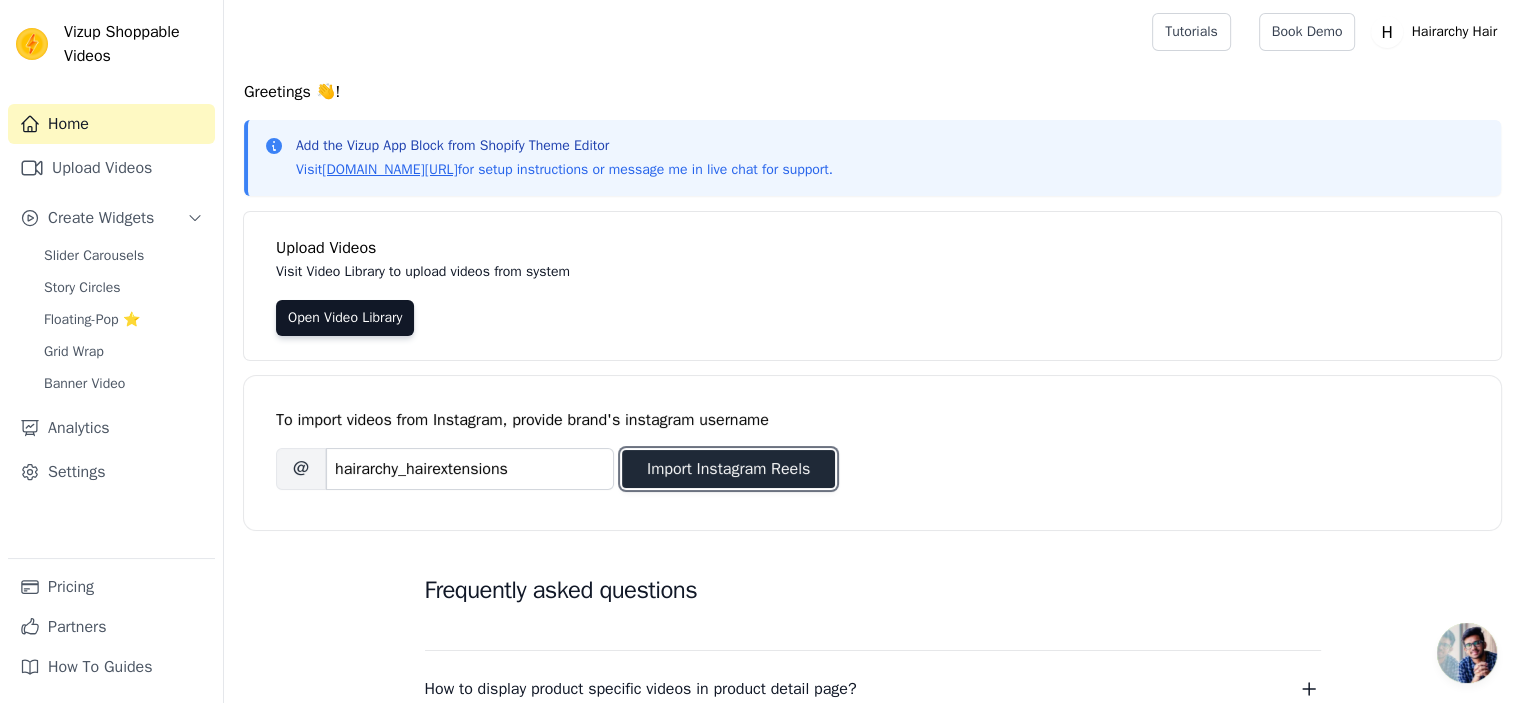 click on "Import Instagram Reels" at bounding box center (728, 469) 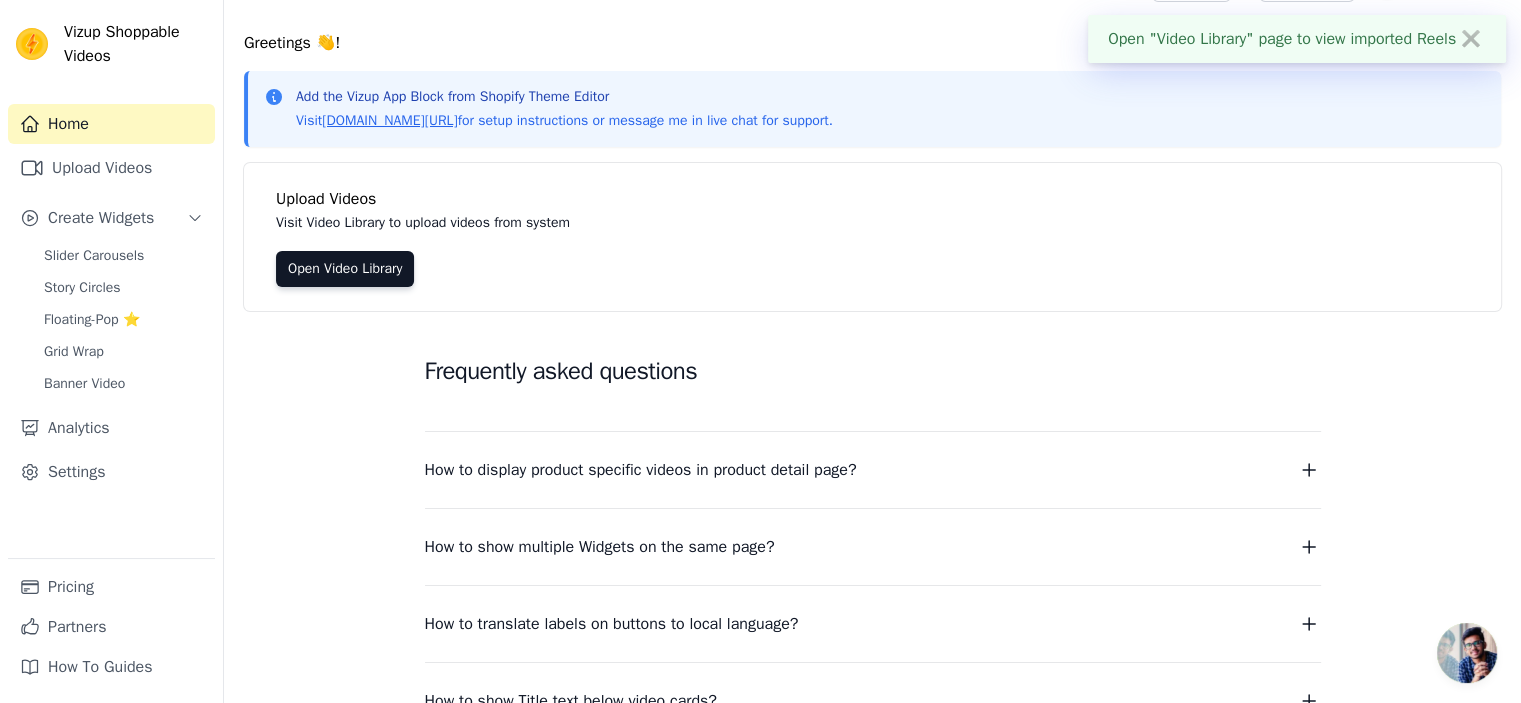 scroll, scrollTop: 0, scrollLeft: 0, axis: both 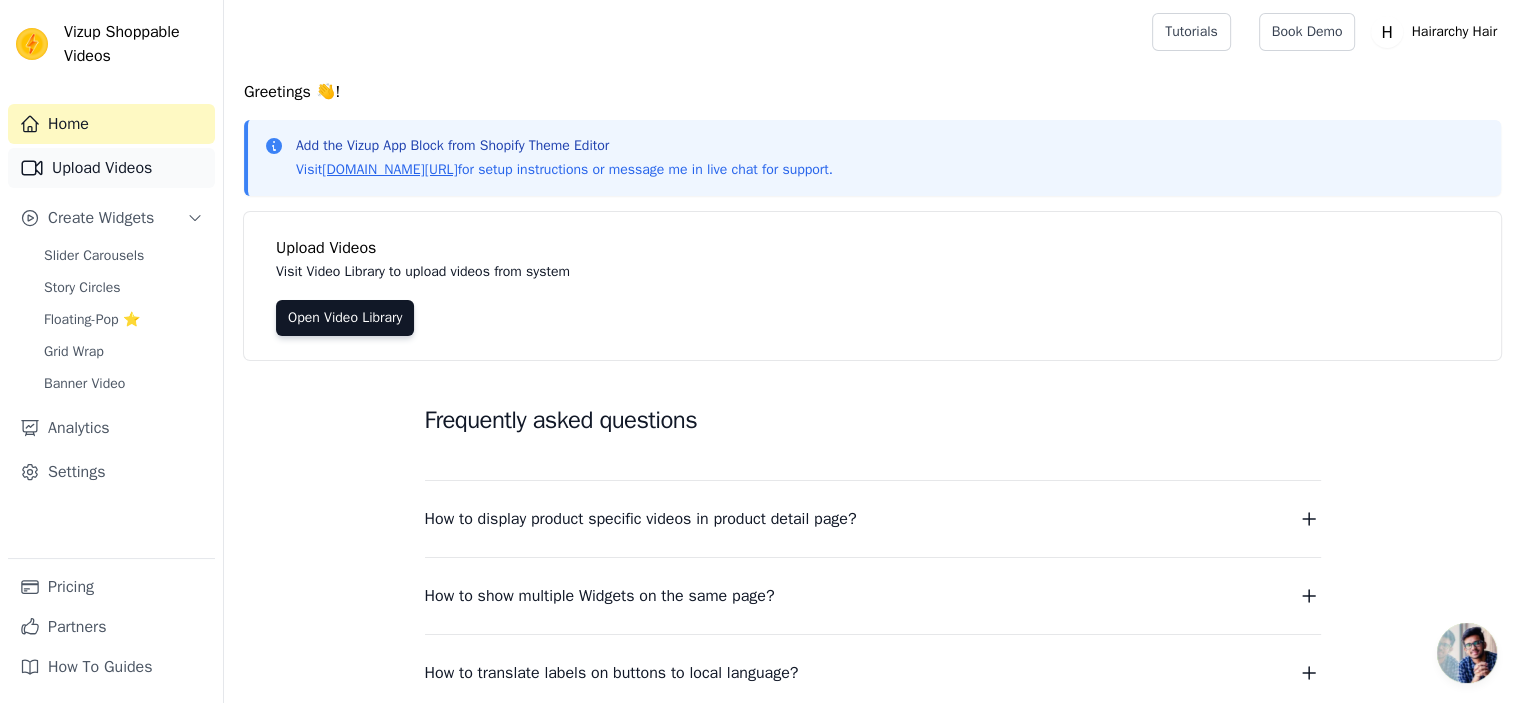 click on "Upload Videos" at bounding box center (111, 168) 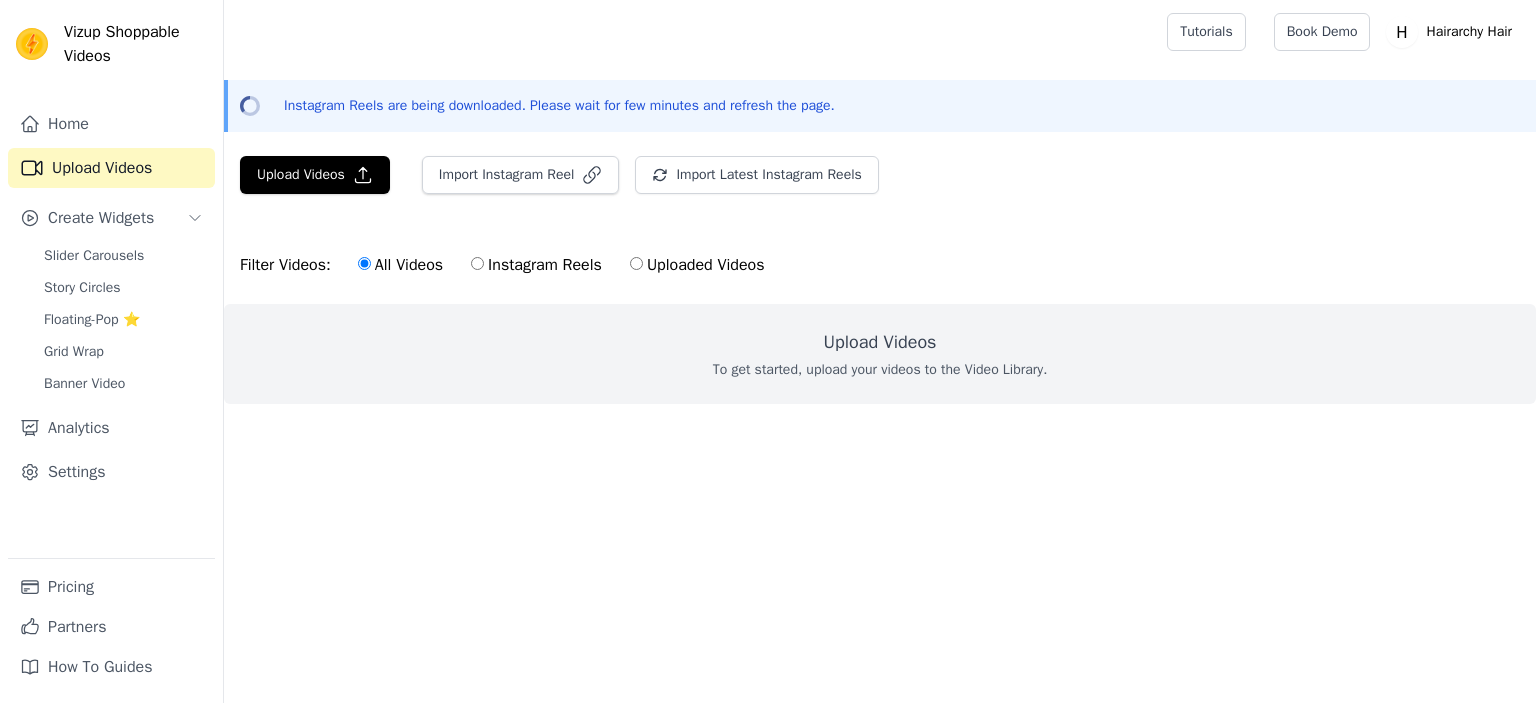 scroll, scrollTop: 0, scrollLeft: 0, axis: both 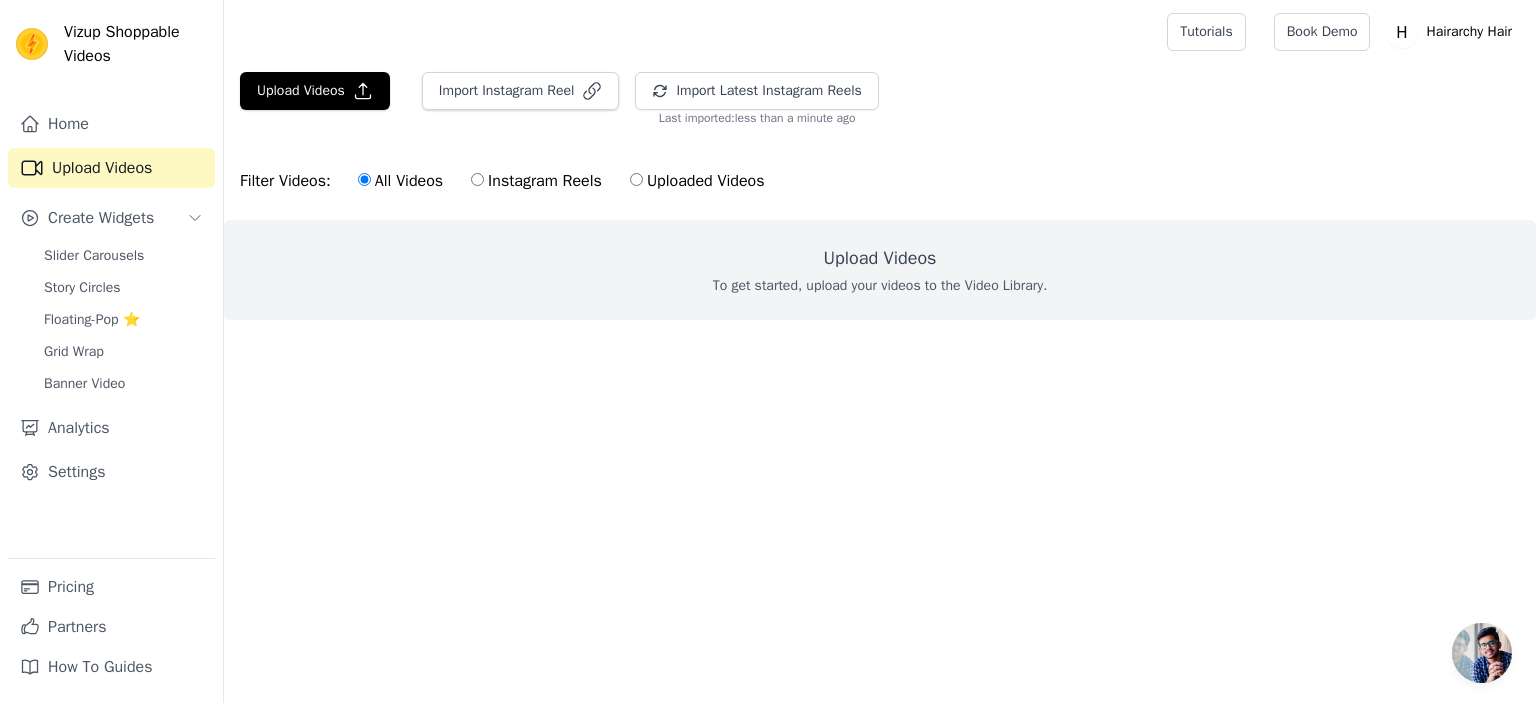 click on "Instagram Reels" at bounding box center [536, 181] 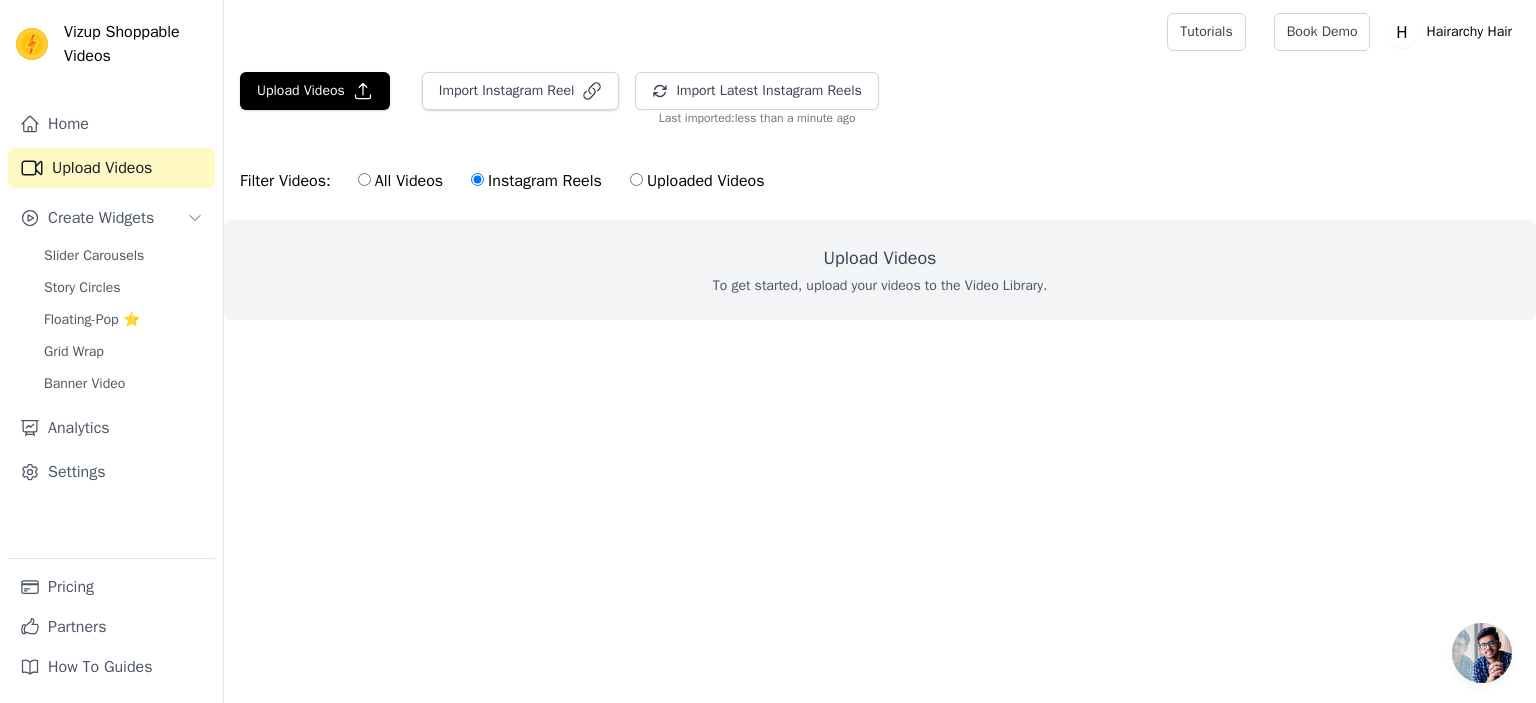 click on "All Videos" at bounding box center (364, 179) 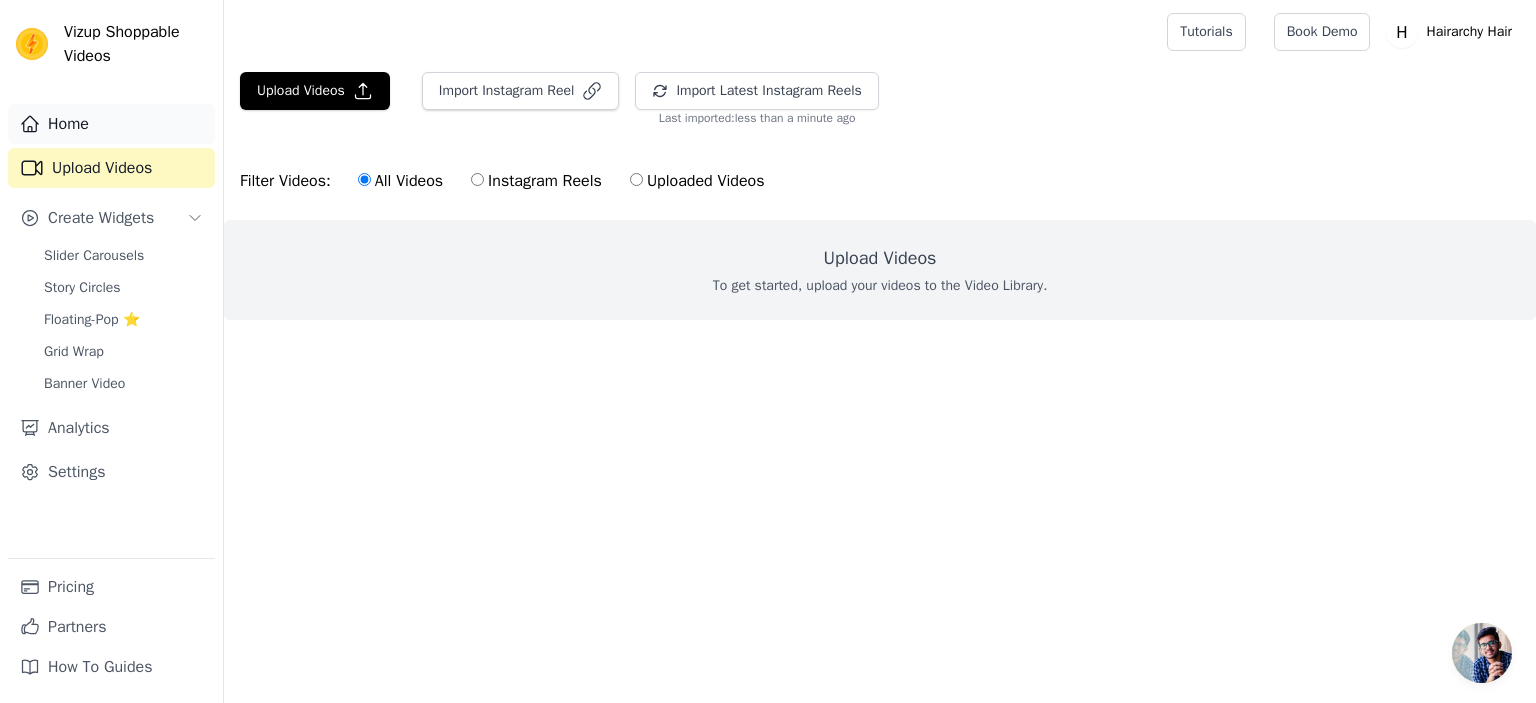 click on "Home" at bounding box center (111, 124) 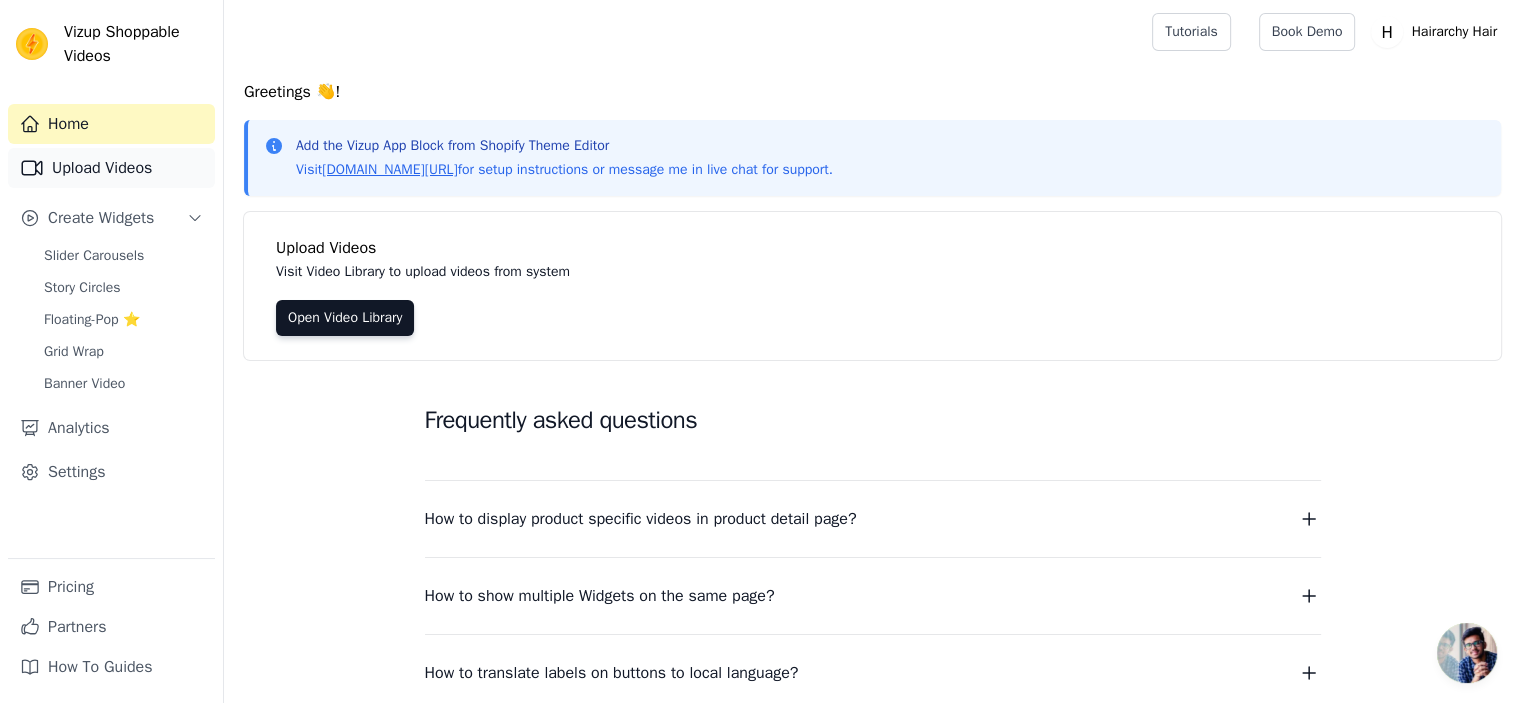 click on "Upload Videos" at bounding box center [111, 168] 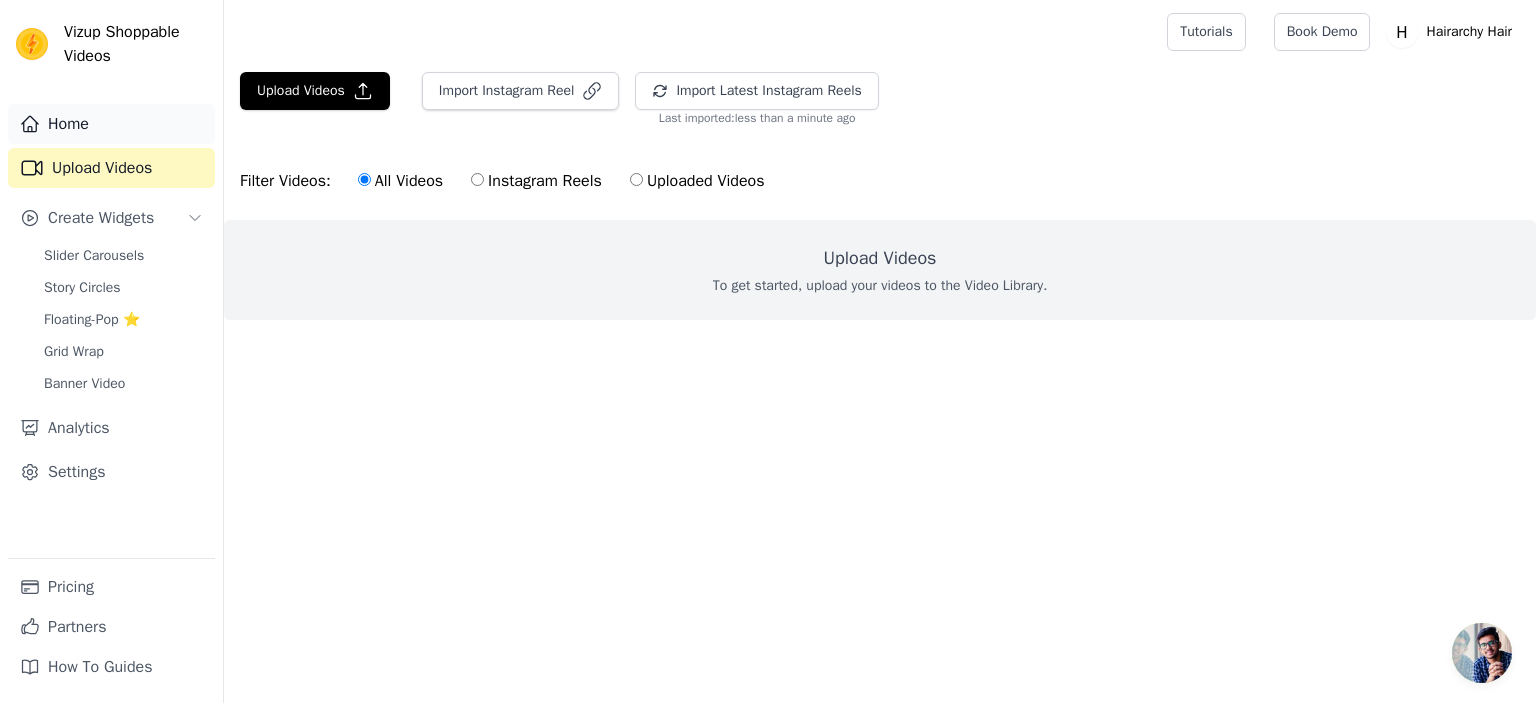 click on "Home" at bounding box center [111, 124] 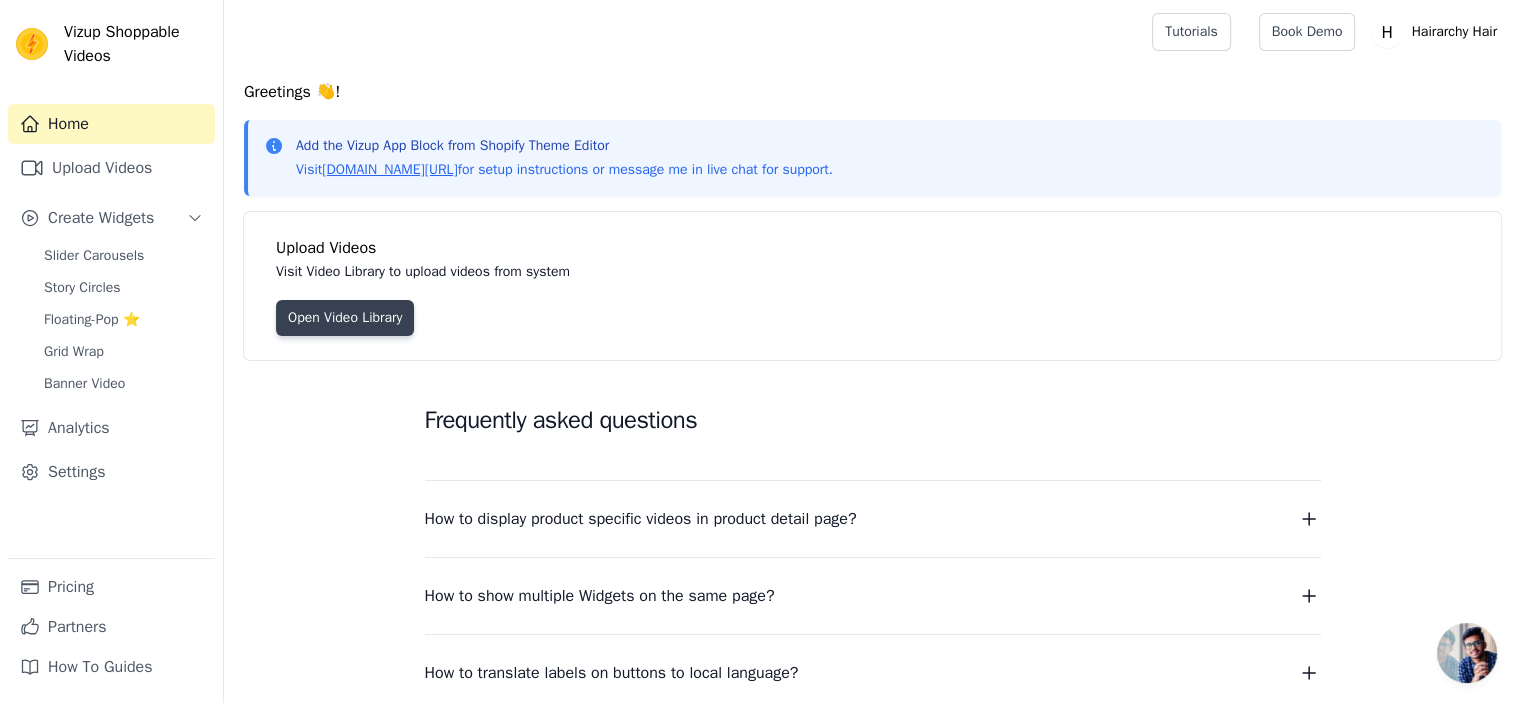 click on "Open Video Library" at bounding box center [345, 318] 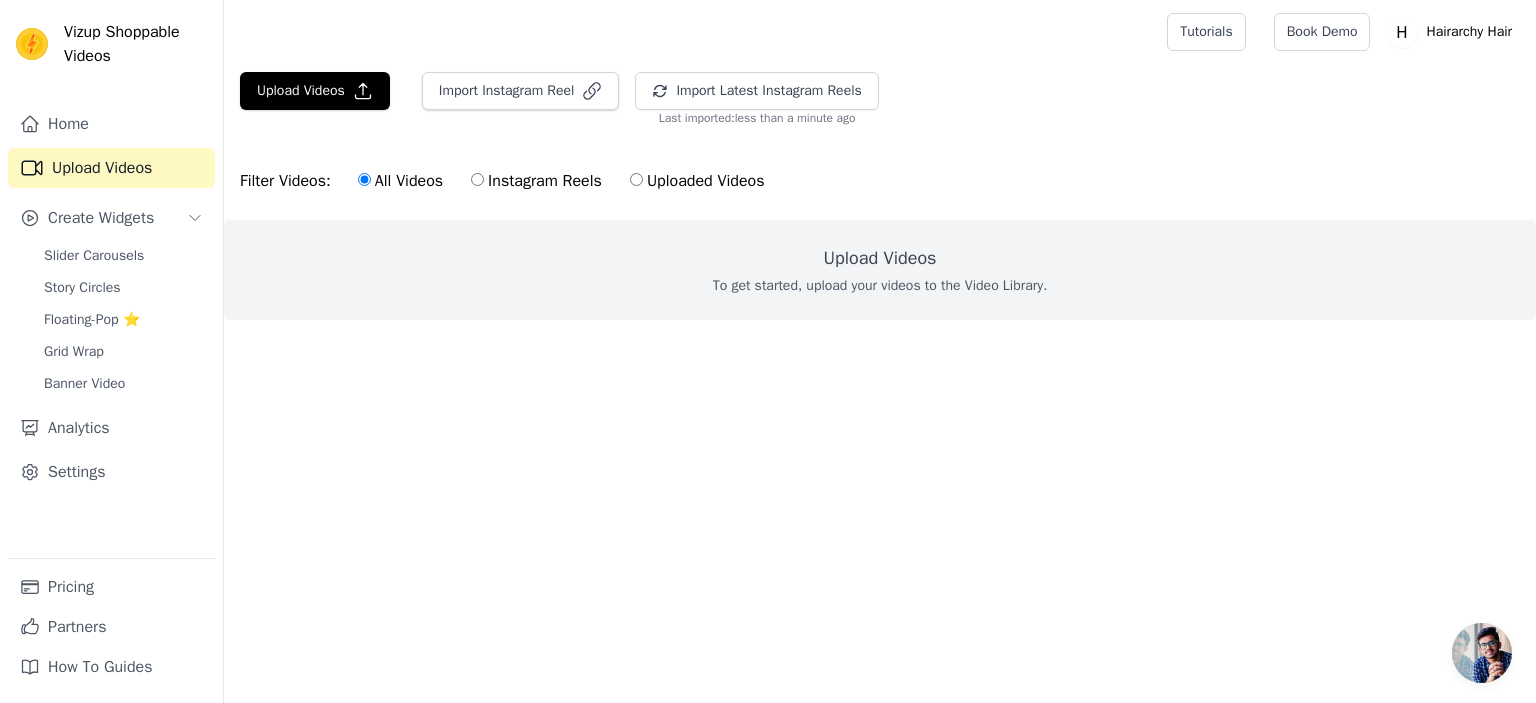 click on "Instagram Reels" at bounding box center (477, 179) 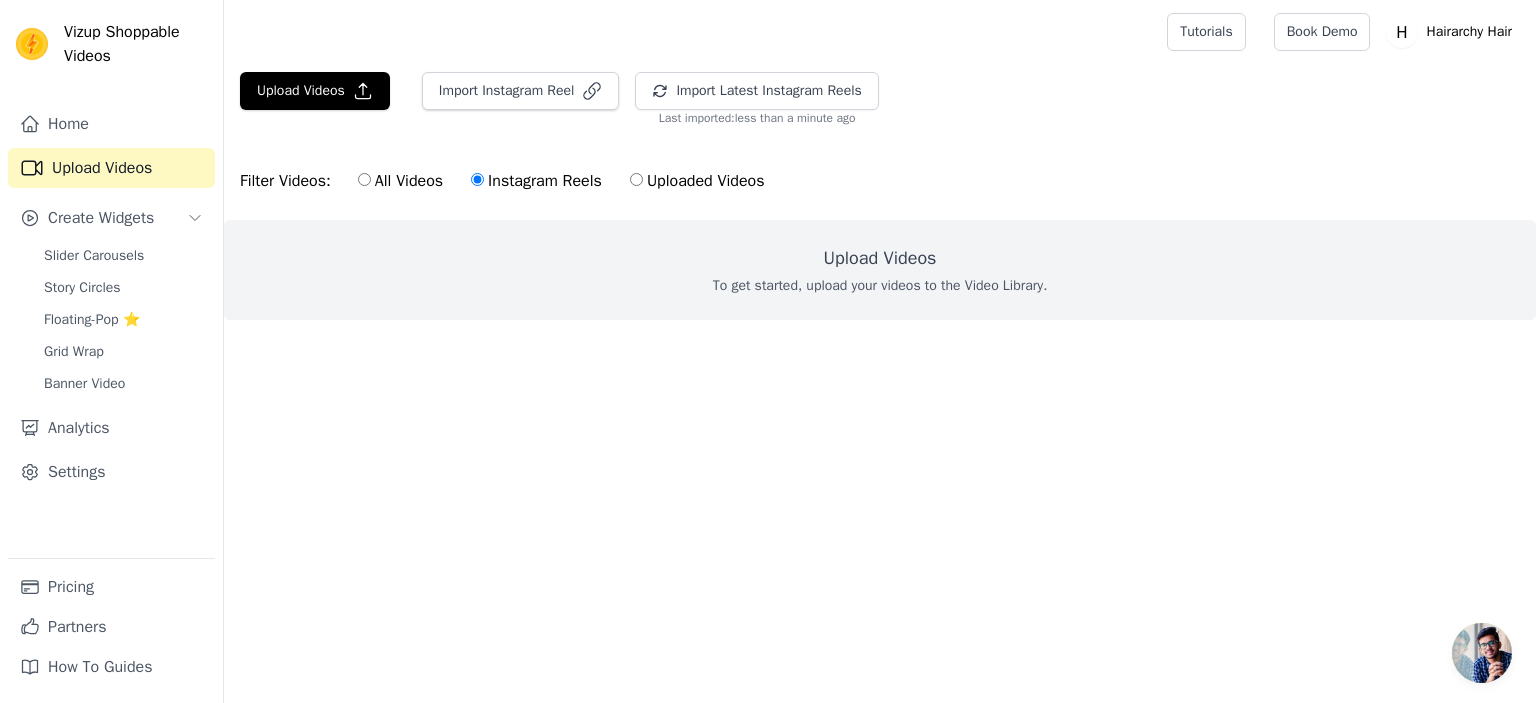 click on "Uploaded Videos" at bounding box center [636, 179] 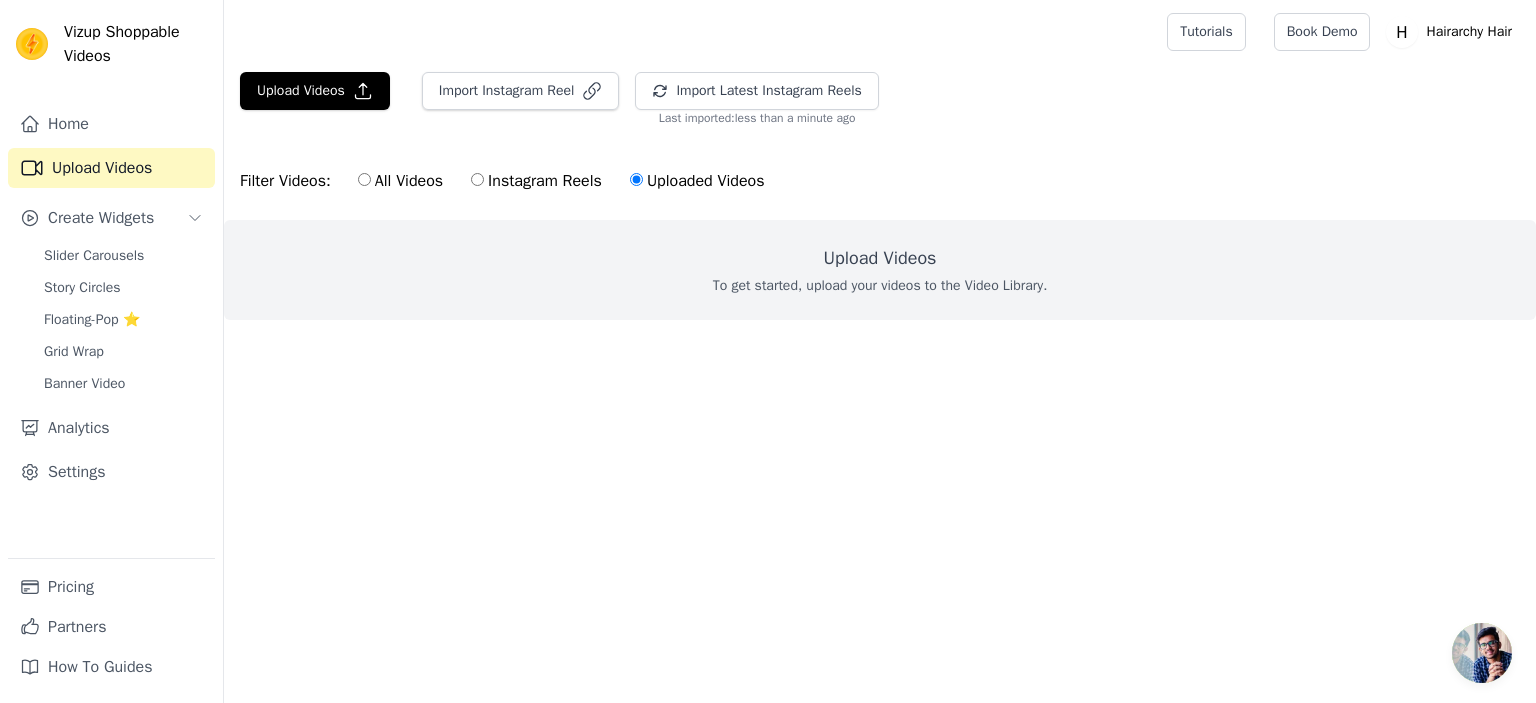 drag, startPoint x: 965, startPoint y: 319, endPoint x: 412, endPoint y: 312, distance: 553.0443 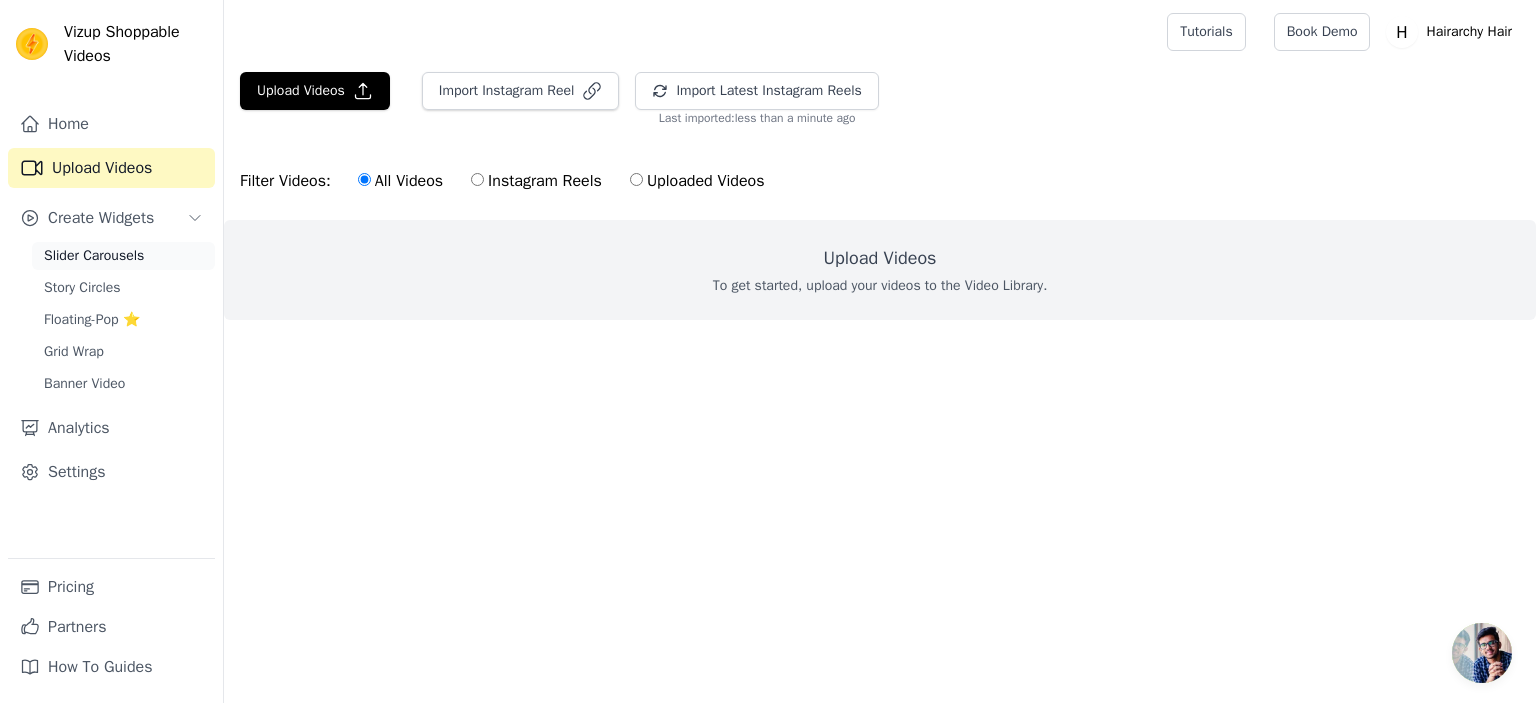 click on "Slider Carousels" at bounding box center (94, 256) 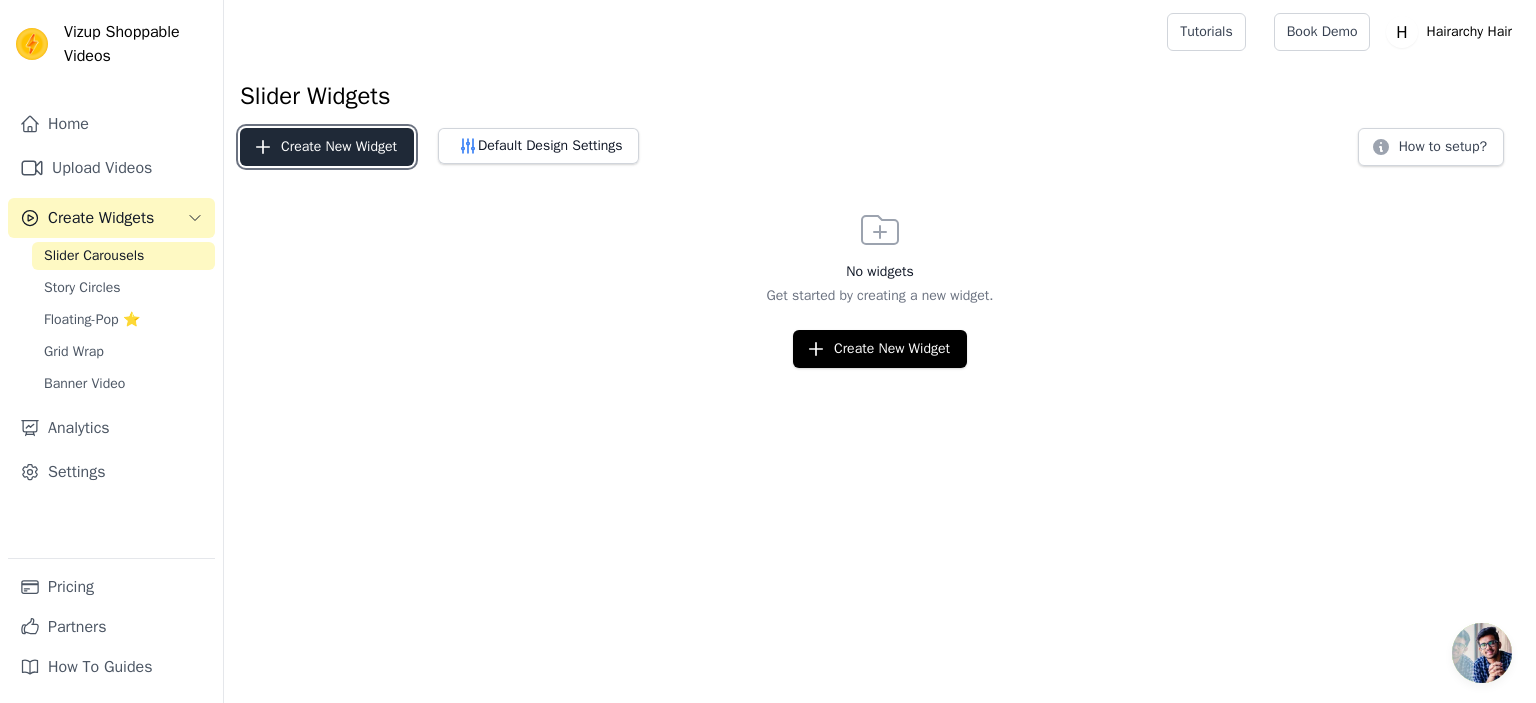 click on "Create New Widget" at bounding box center (327, 147) 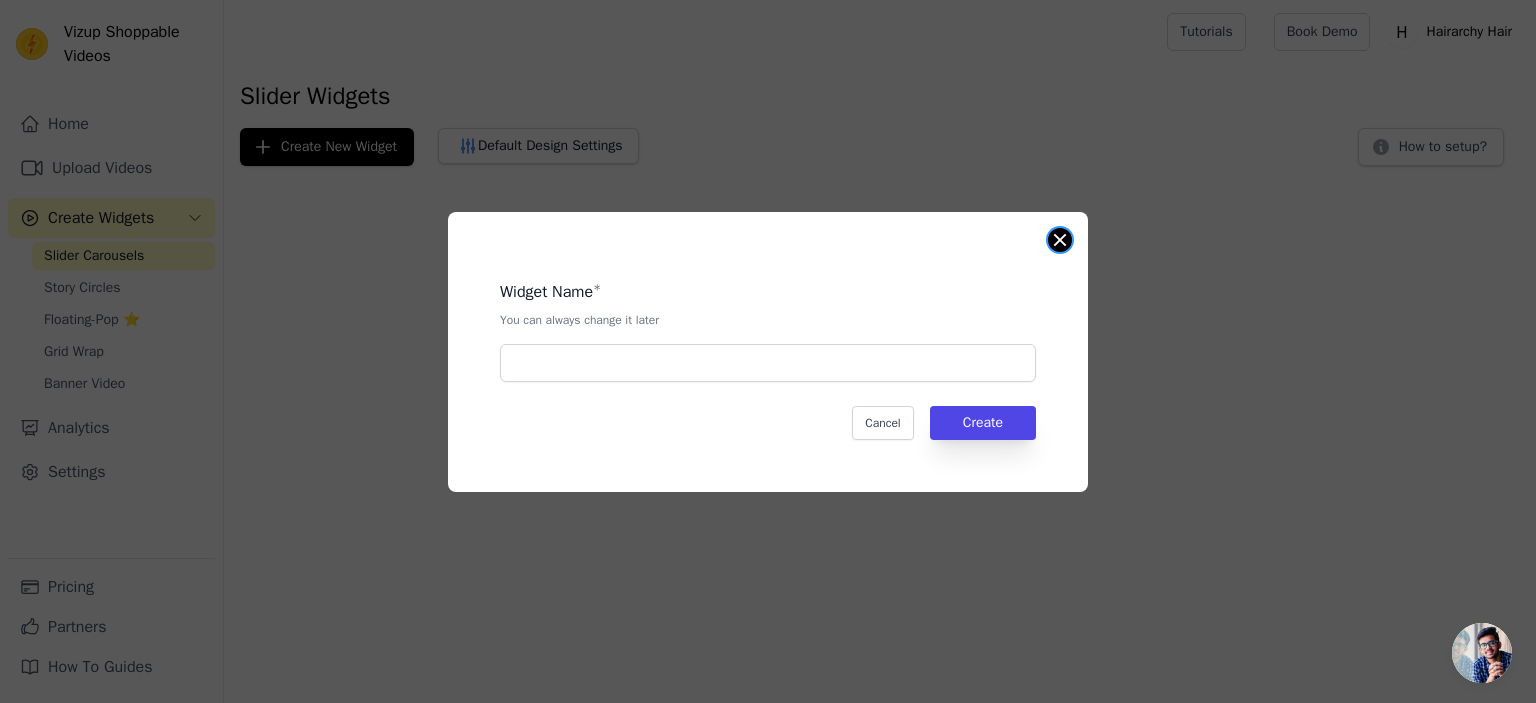click at bounding box center (1060, 240) 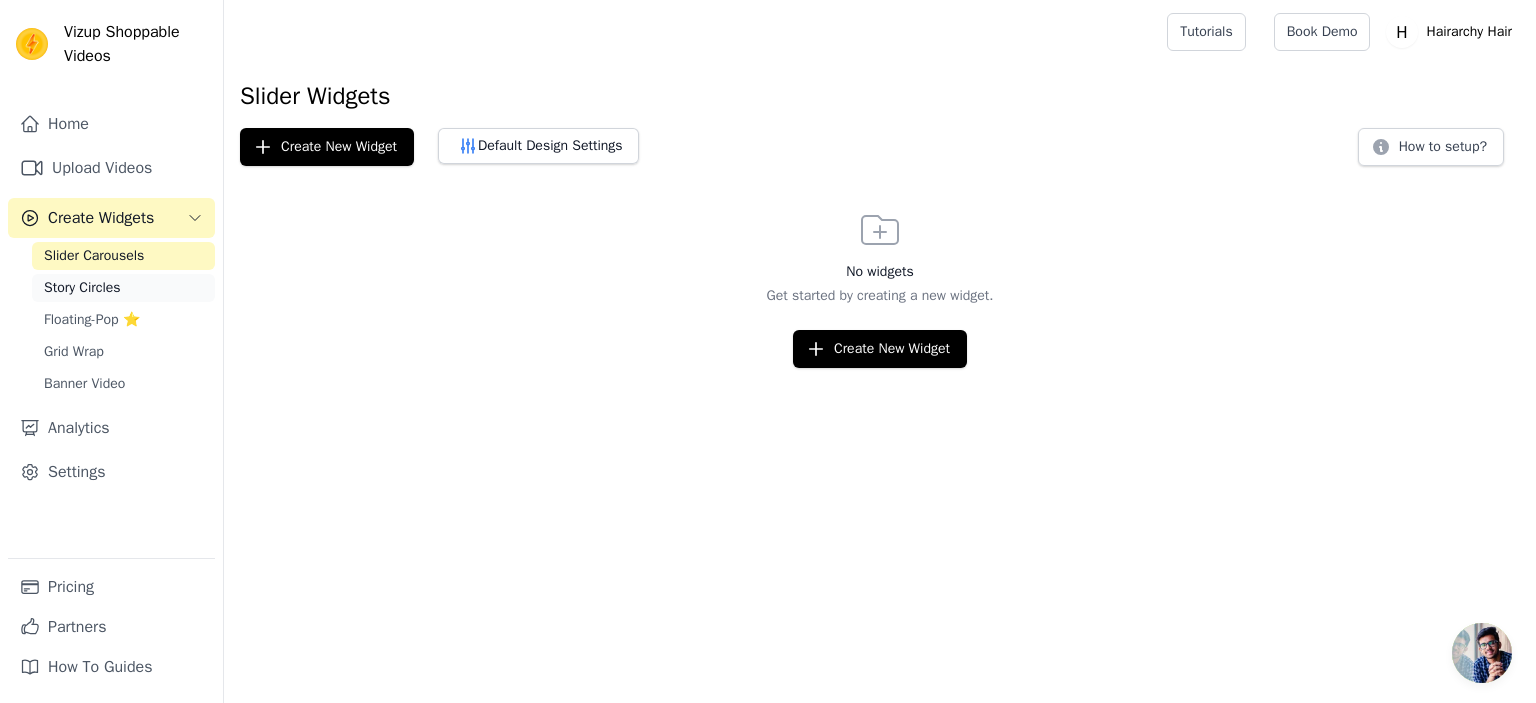 click on "Story Circles" at bounding box center [82, 288] 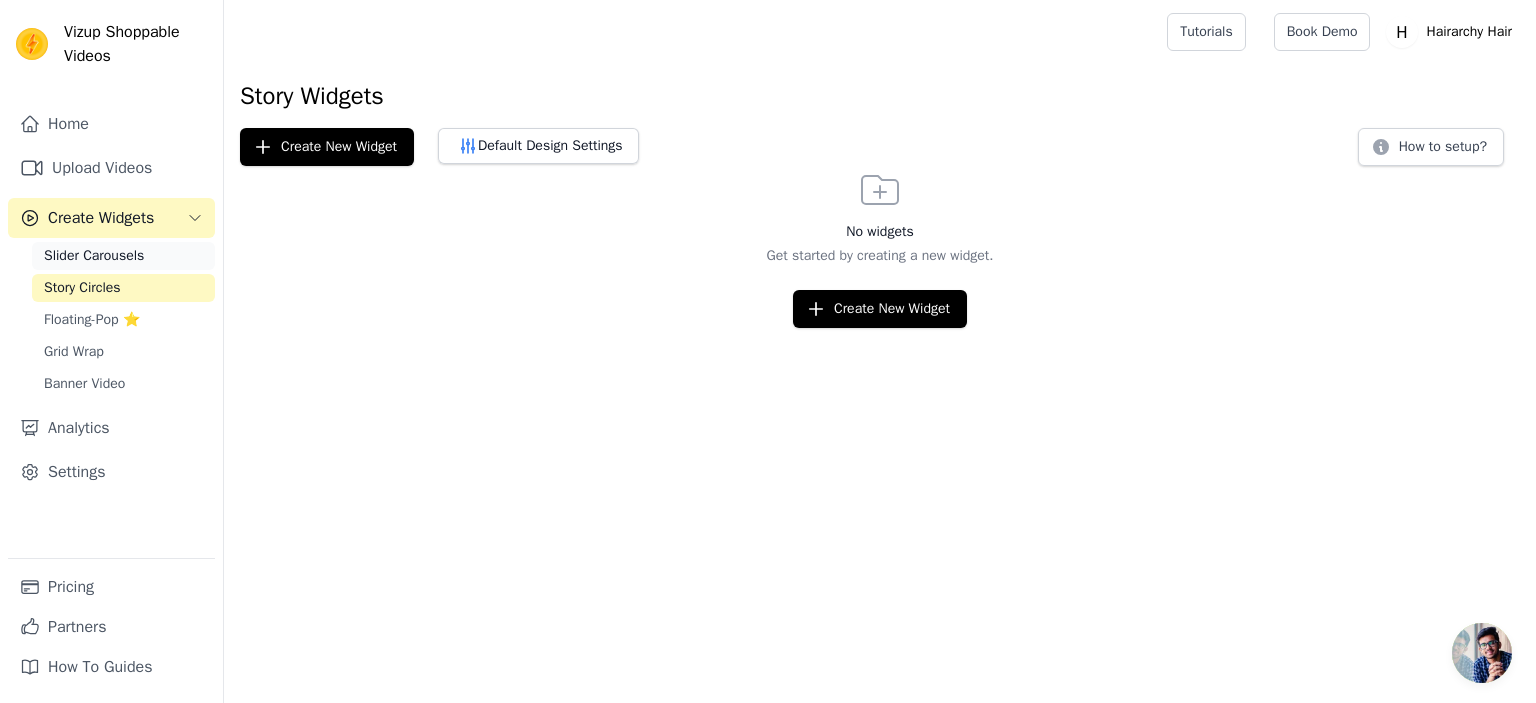 click on "Slider Carousels" at bounding box center [123, 256] 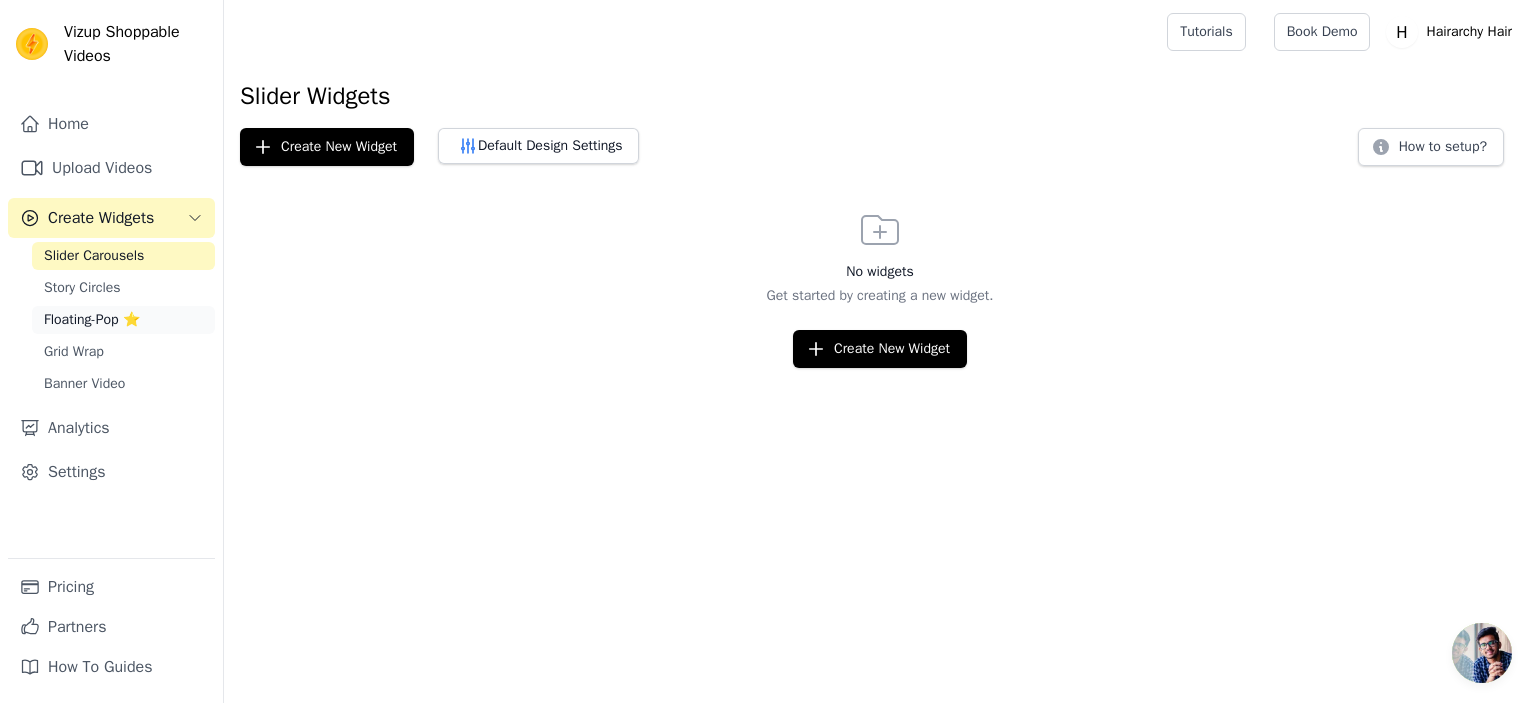 click on "Floating-Pop ⭐" at bounding box center (123, 320) 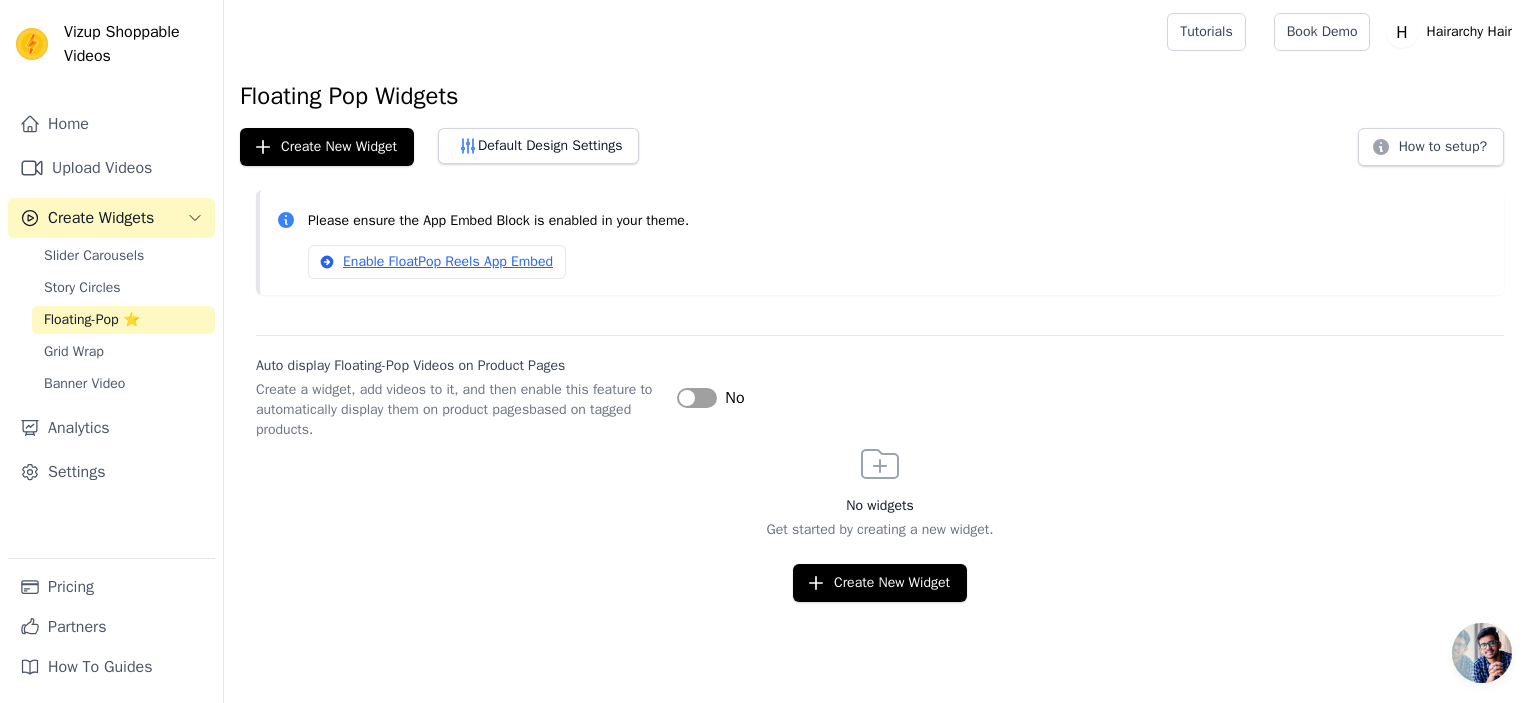 click at bounding box center [111, 403] 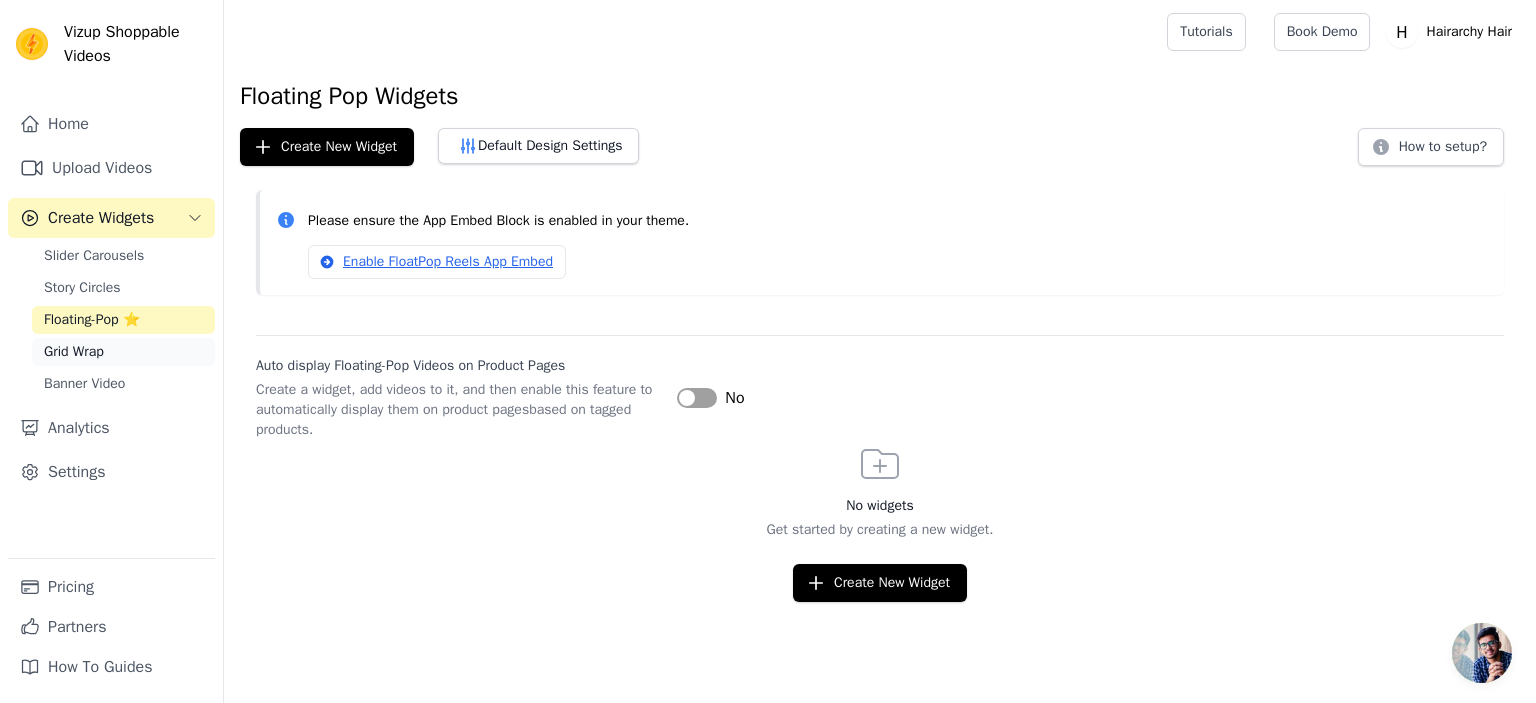 click on "Grid Wrap" at bounding box center [123, 352] 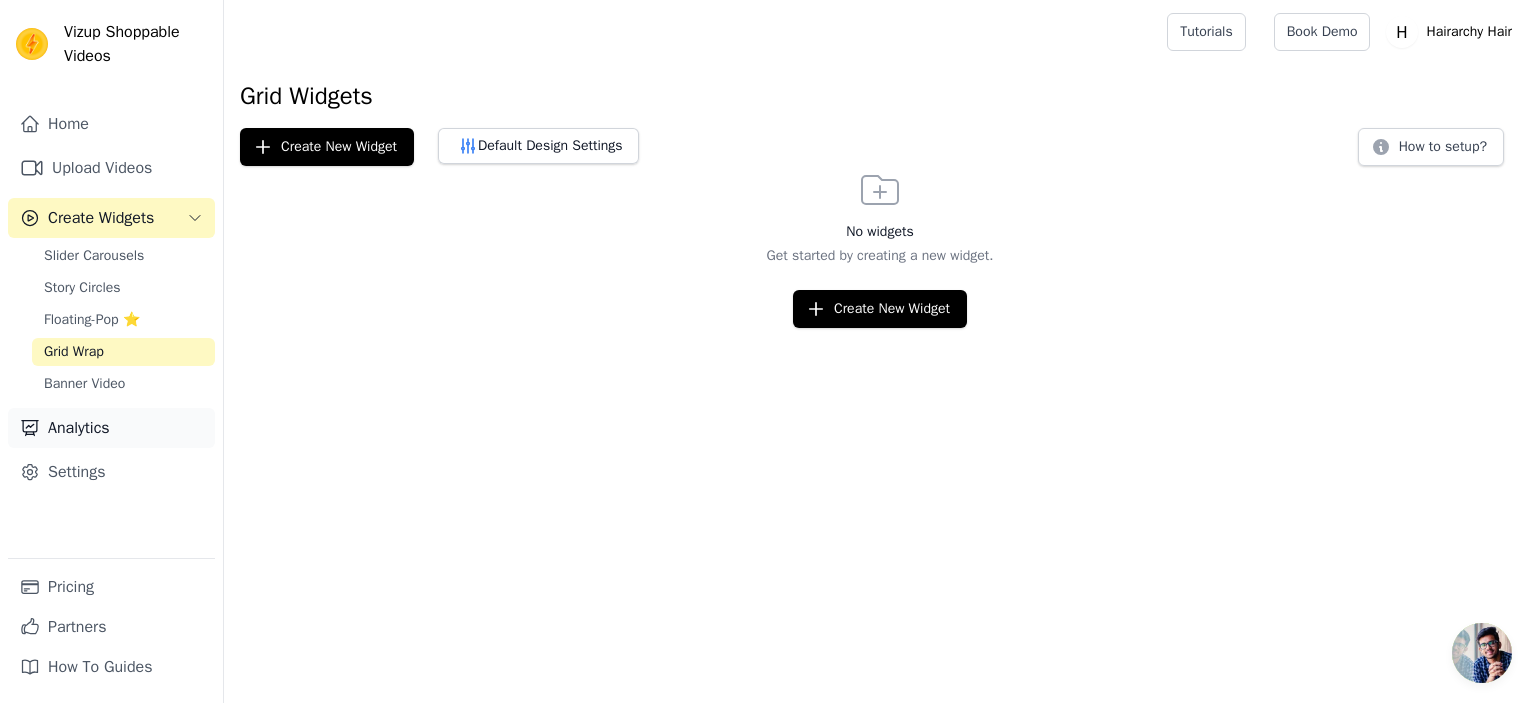 click on "Analytics" at bounding box center (111, 428) 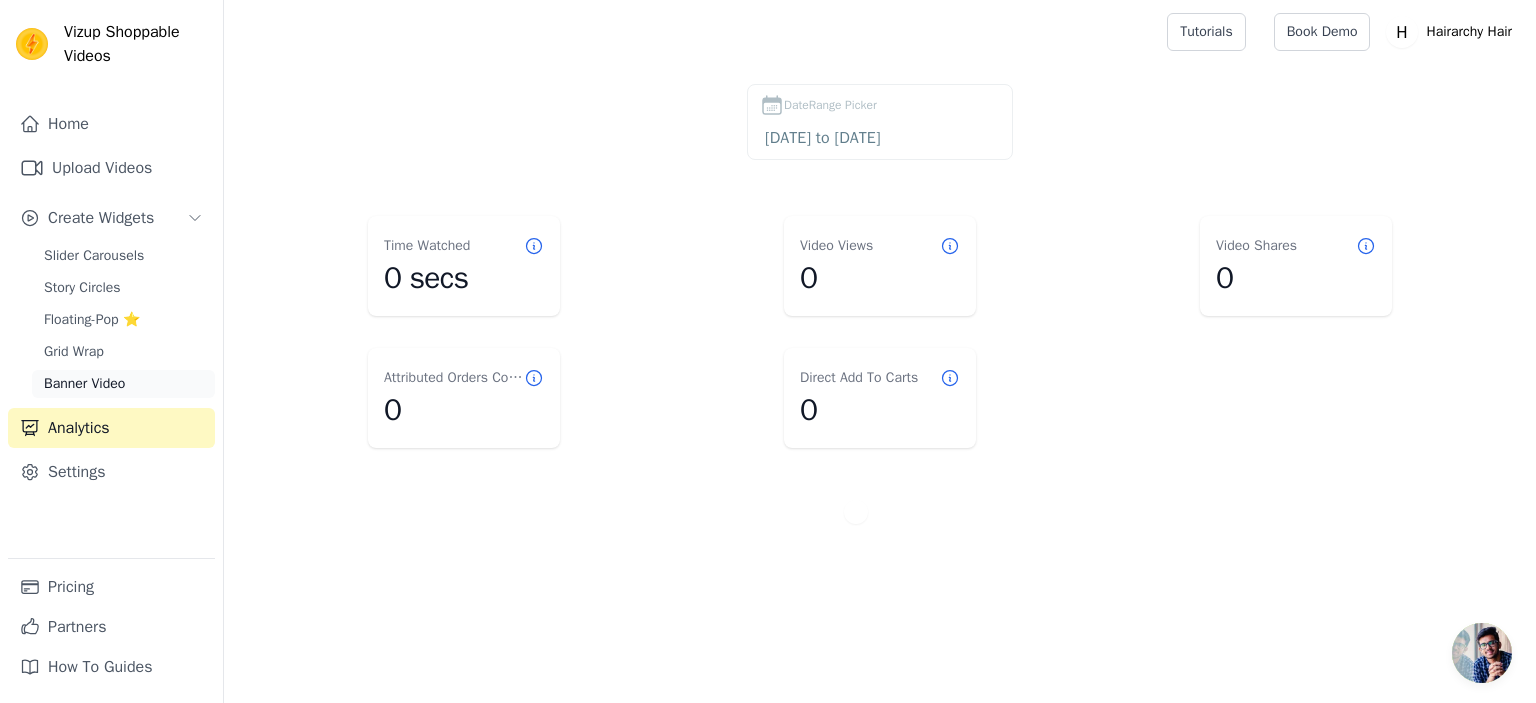 click on "Banner Video" at bounding box center (84, 384) 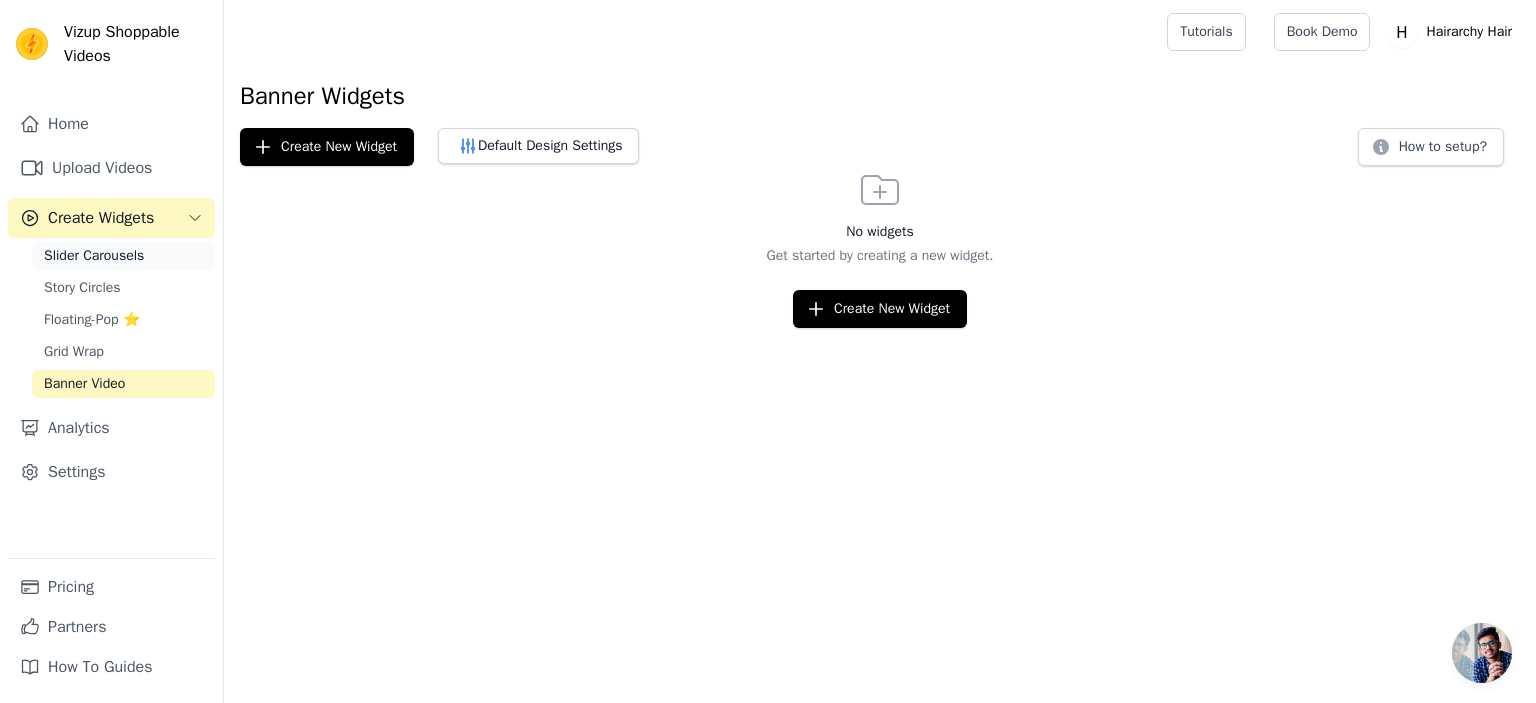 click on "Slider Carousels" at bounding box center [123, 256] 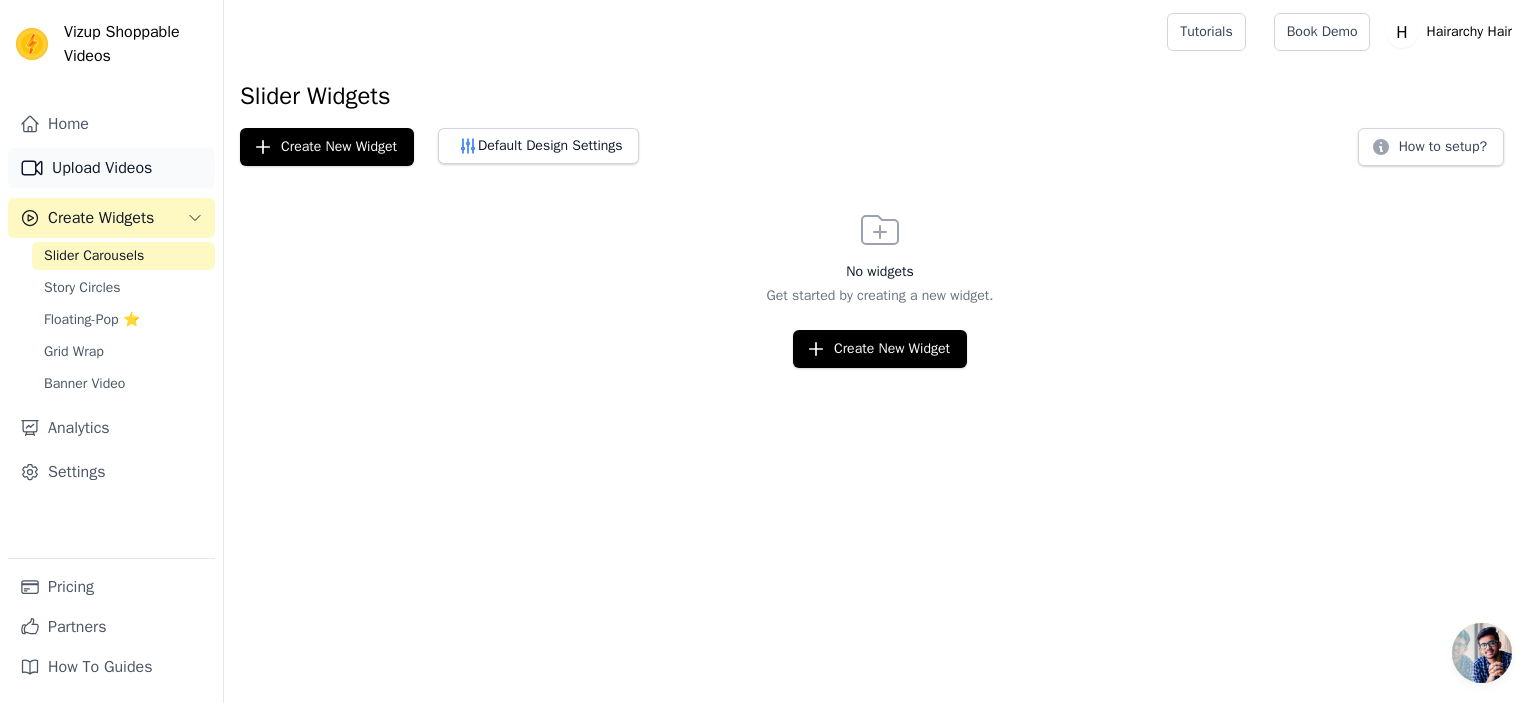 click on "Upload Videos" at bounding box center (111, 168) 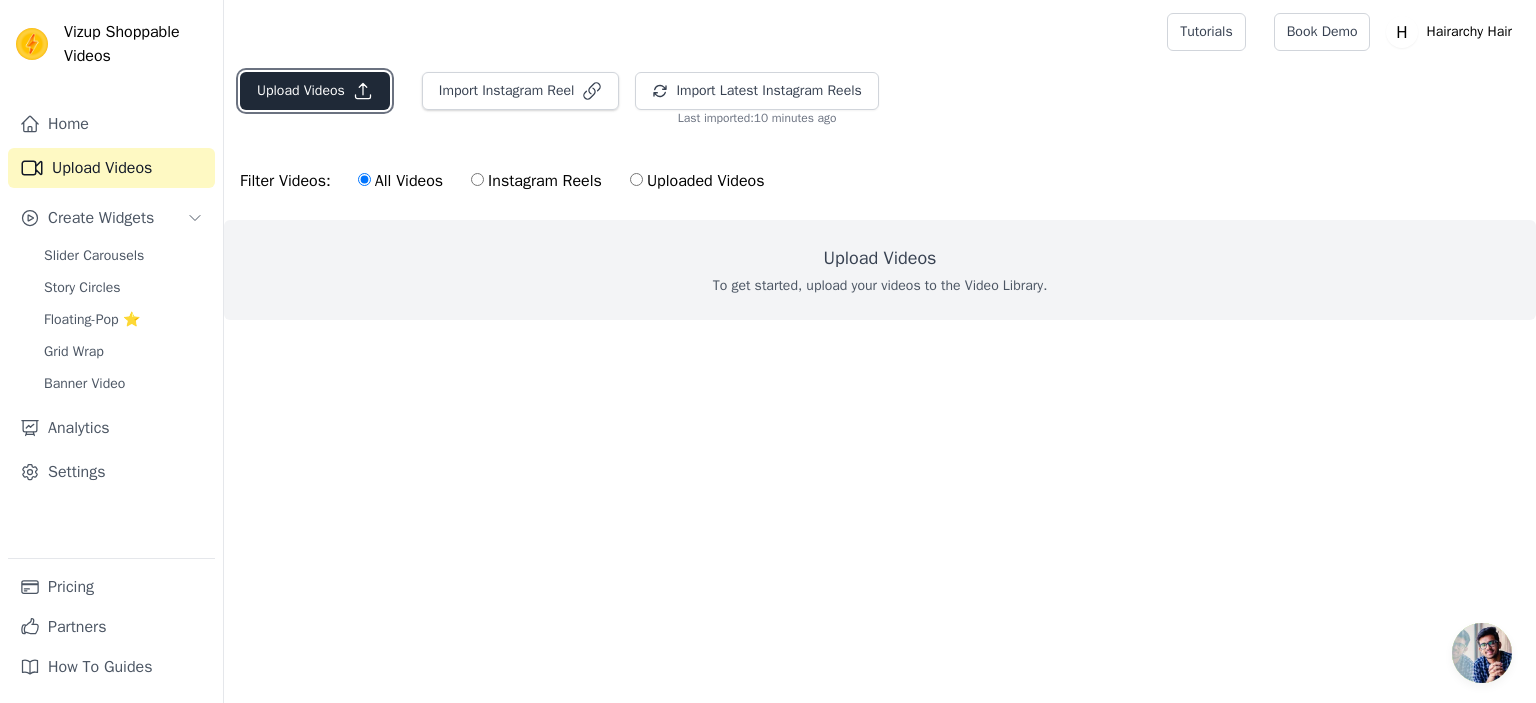 click on "Upload Videos" at bounding box center (315, 91) 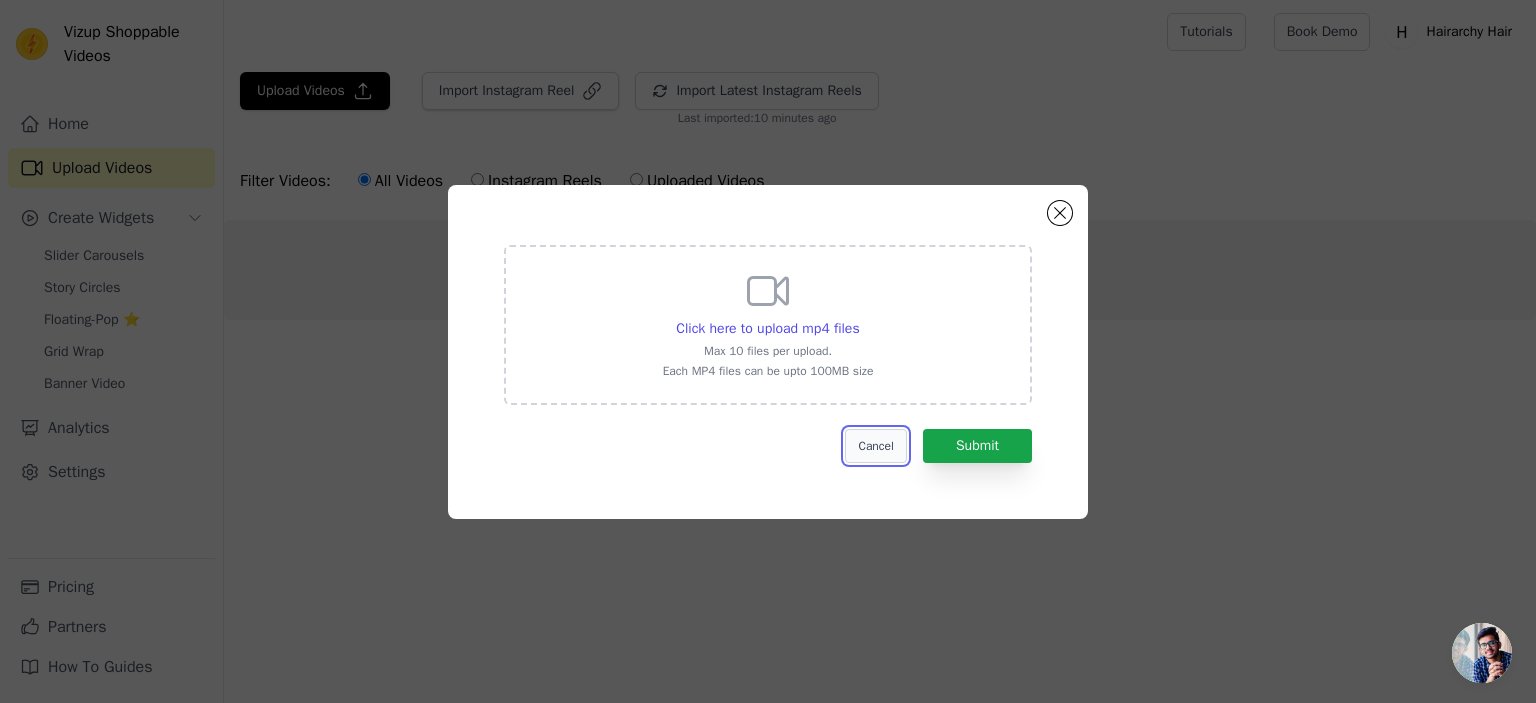 click on "Cancel" at bounding box center [875, 446] 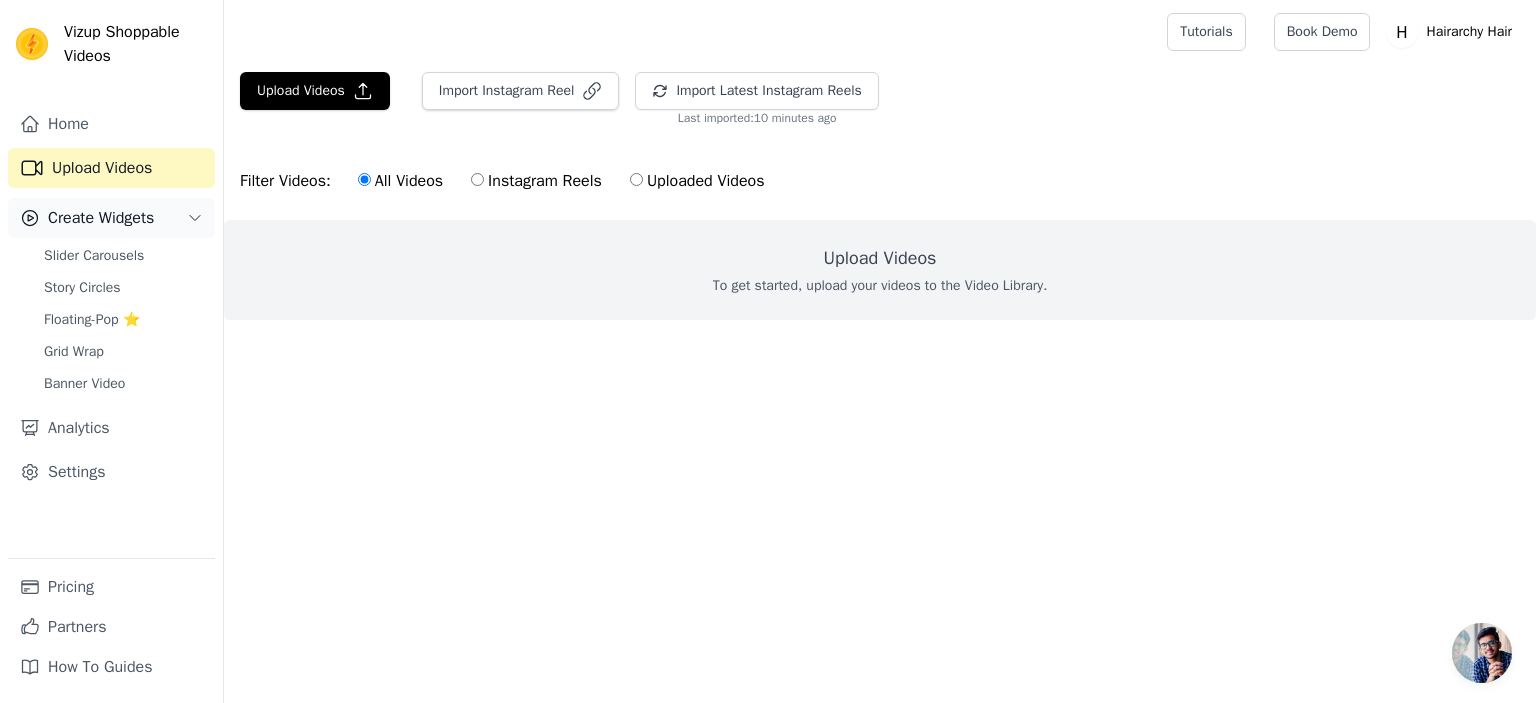 click on "Create Widgets" at bounding box center [101, 218] 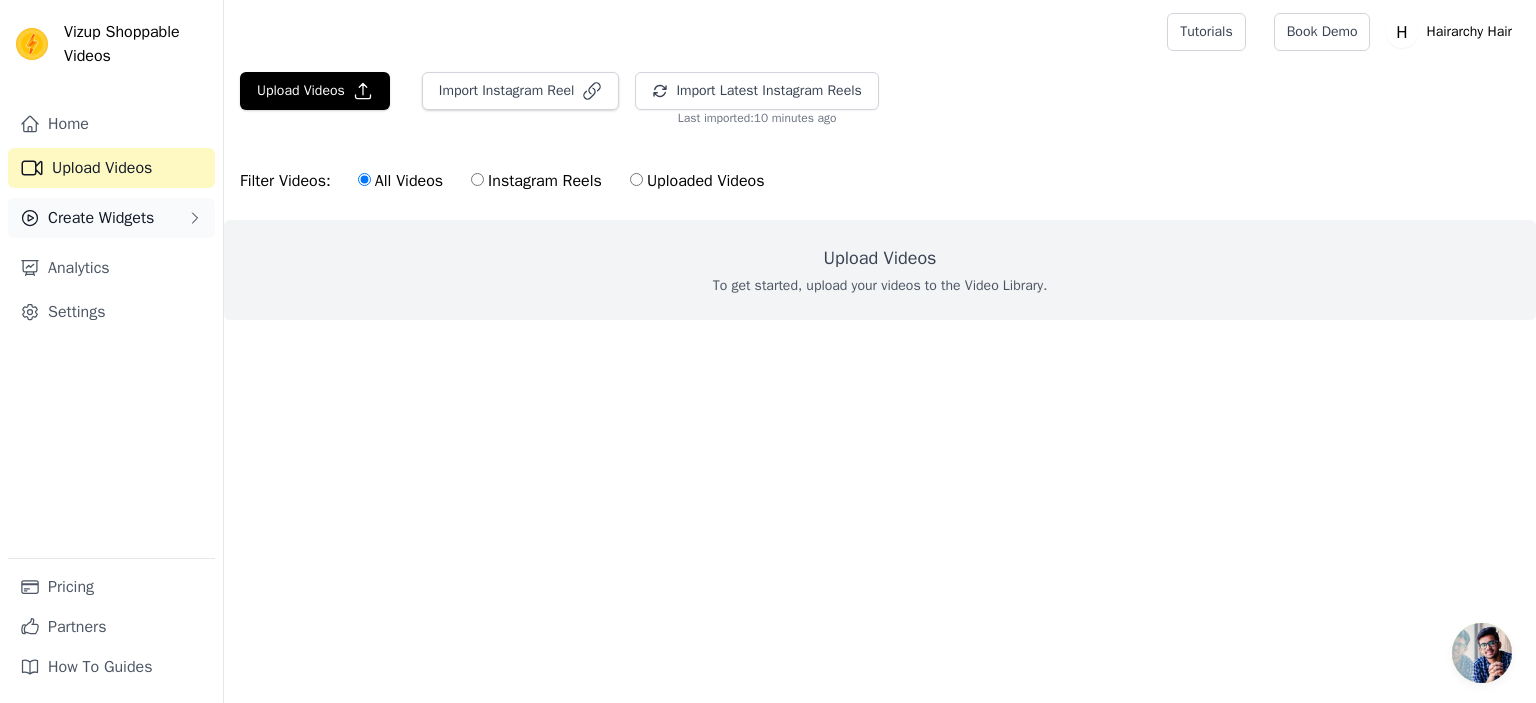click on "Create Widgets" at bounding box center [101, 218] 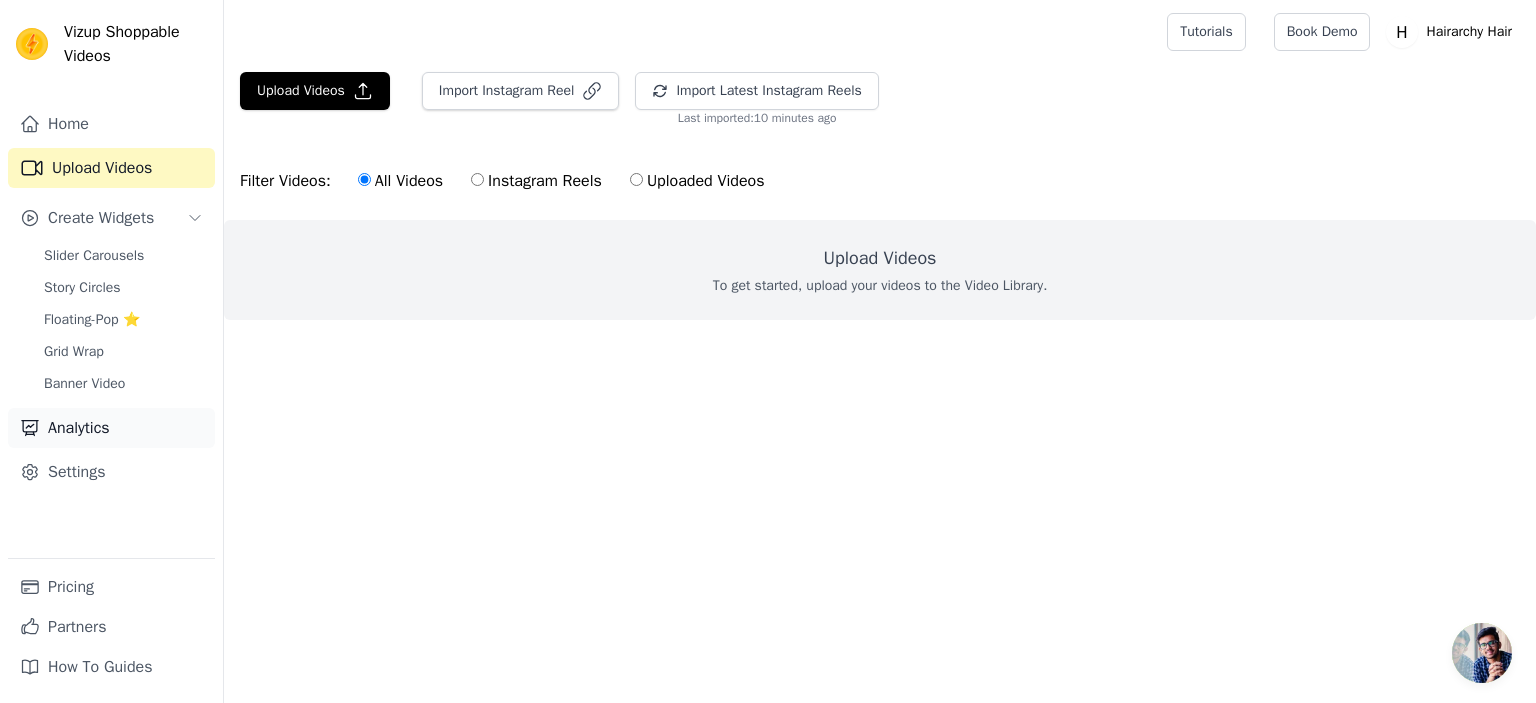 click on "Analytics" at bounding box center (111, 428) 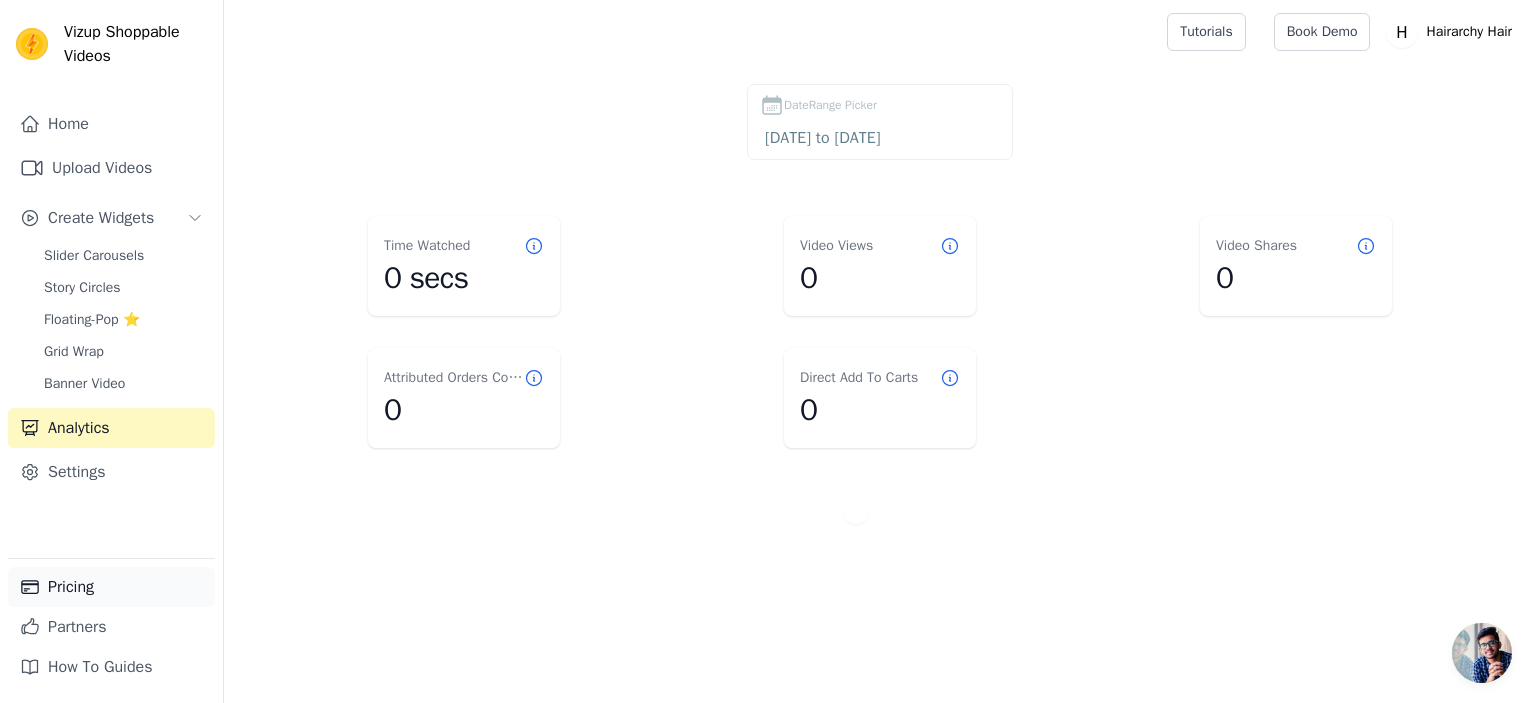 click on "Pricing" at bounding box center [111, 587] 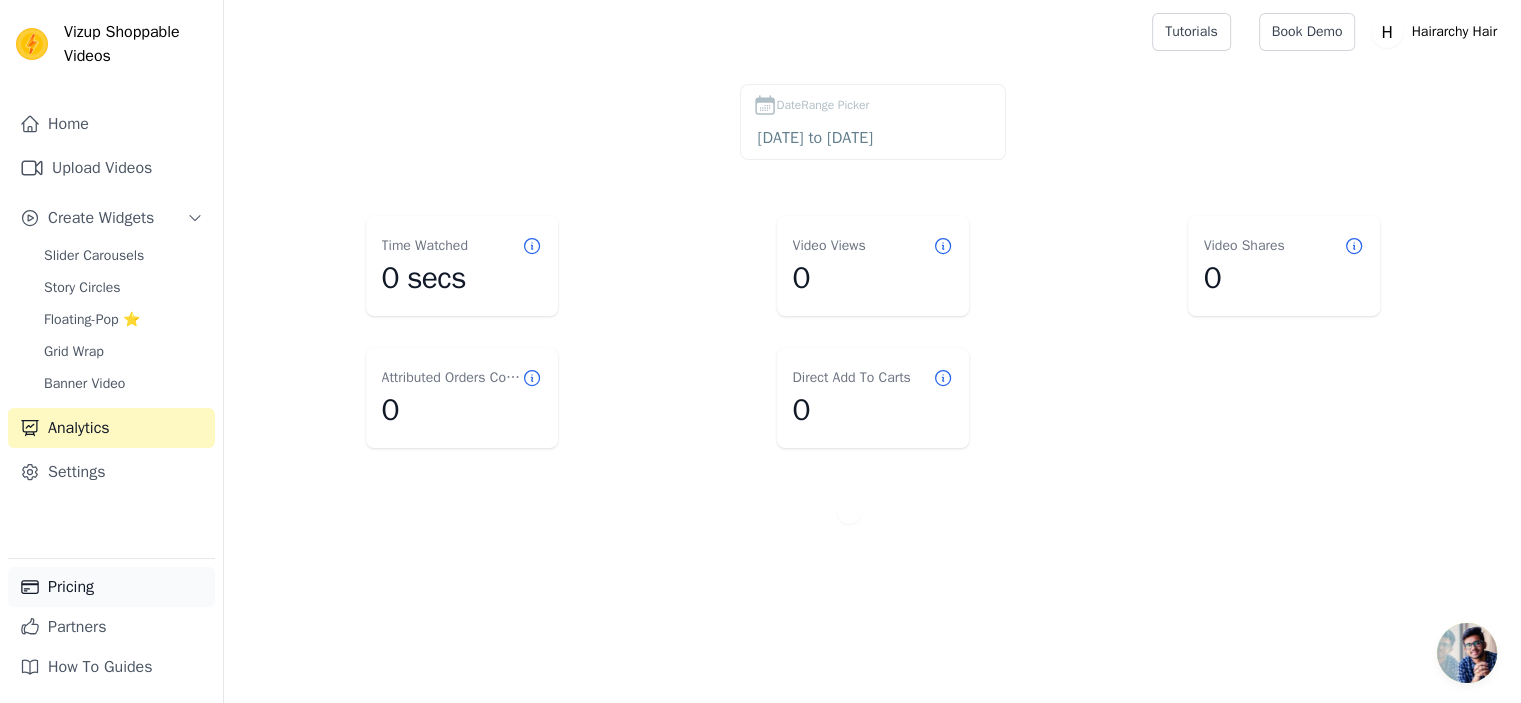 click on "Pricing" at bounding box center (111, 587) 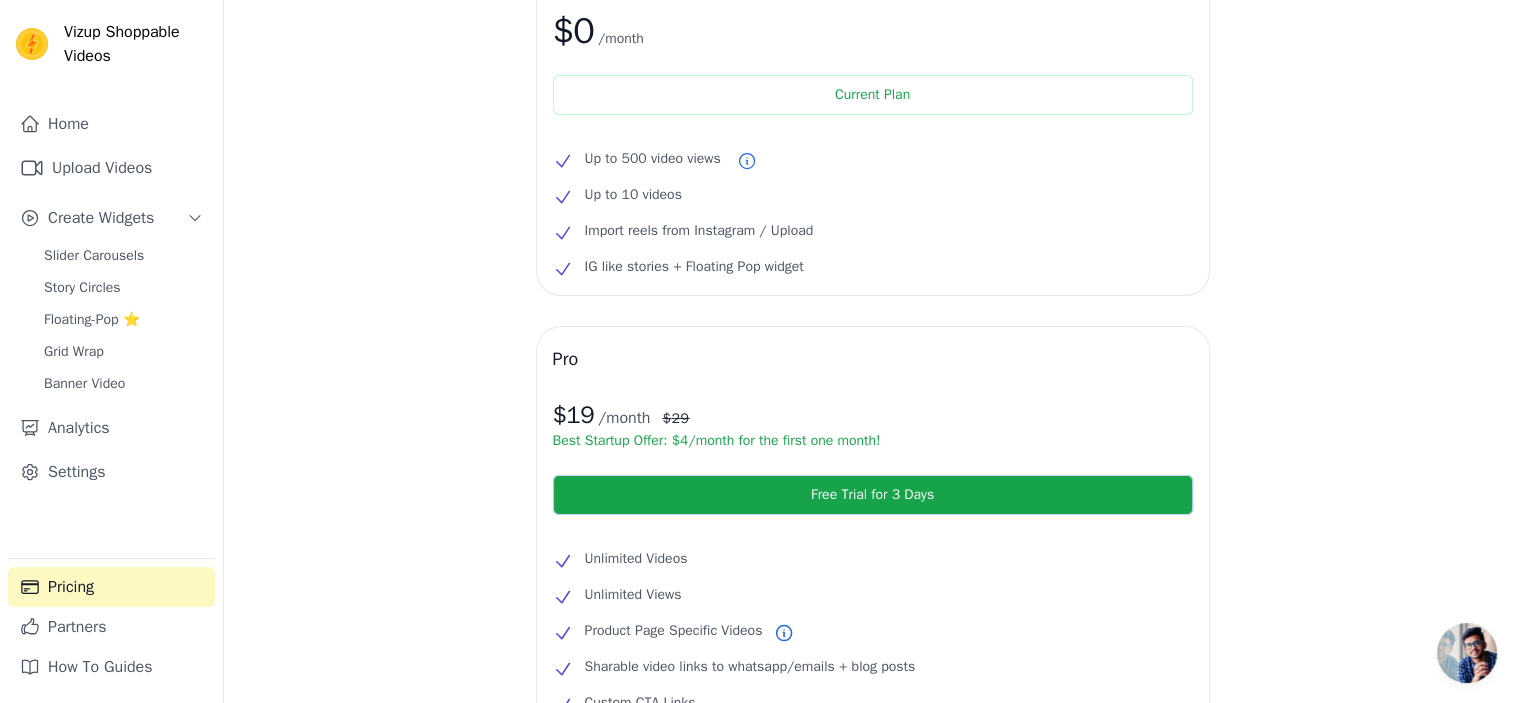 scroll, scrollTop: 266, scrollLeft: 0, axis: vertical 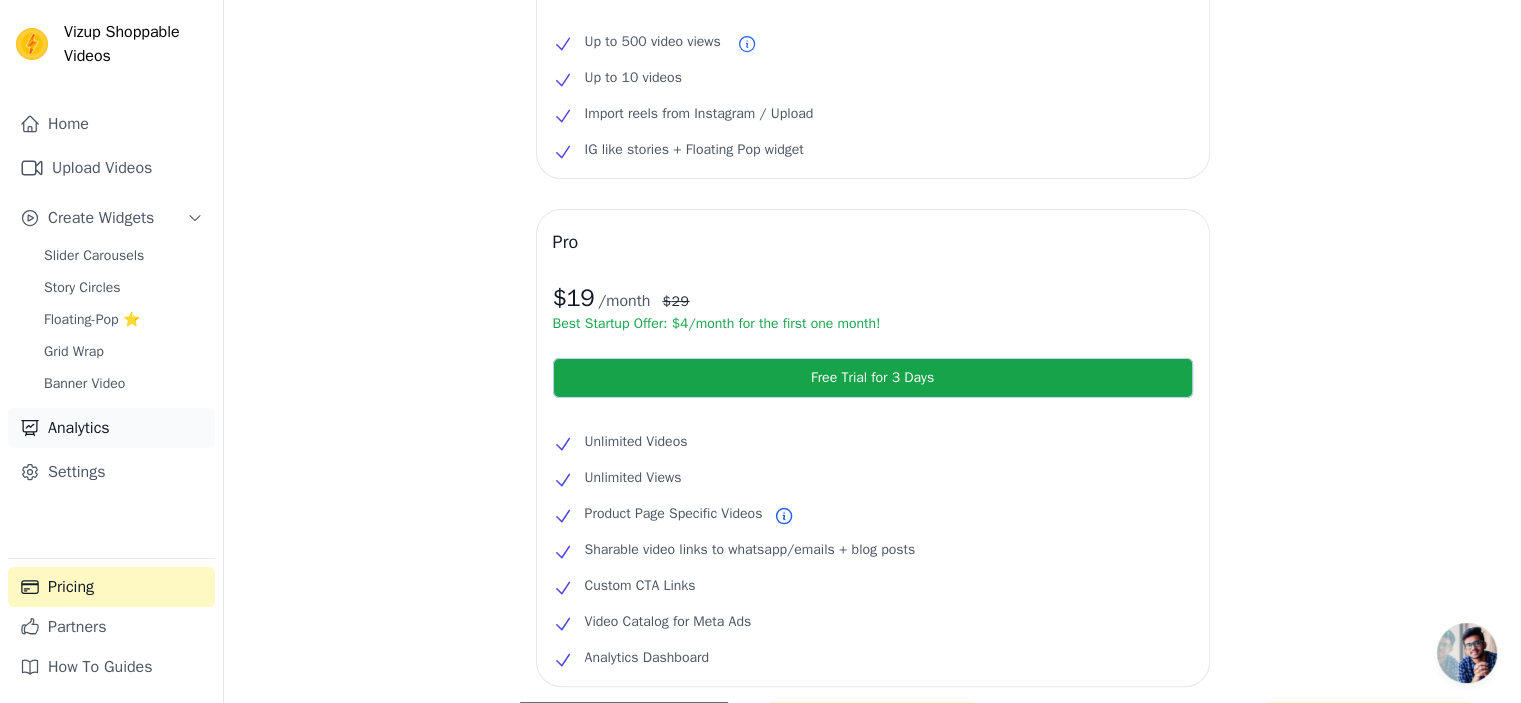 click on "Analytics" at bounding box center [111, 428] 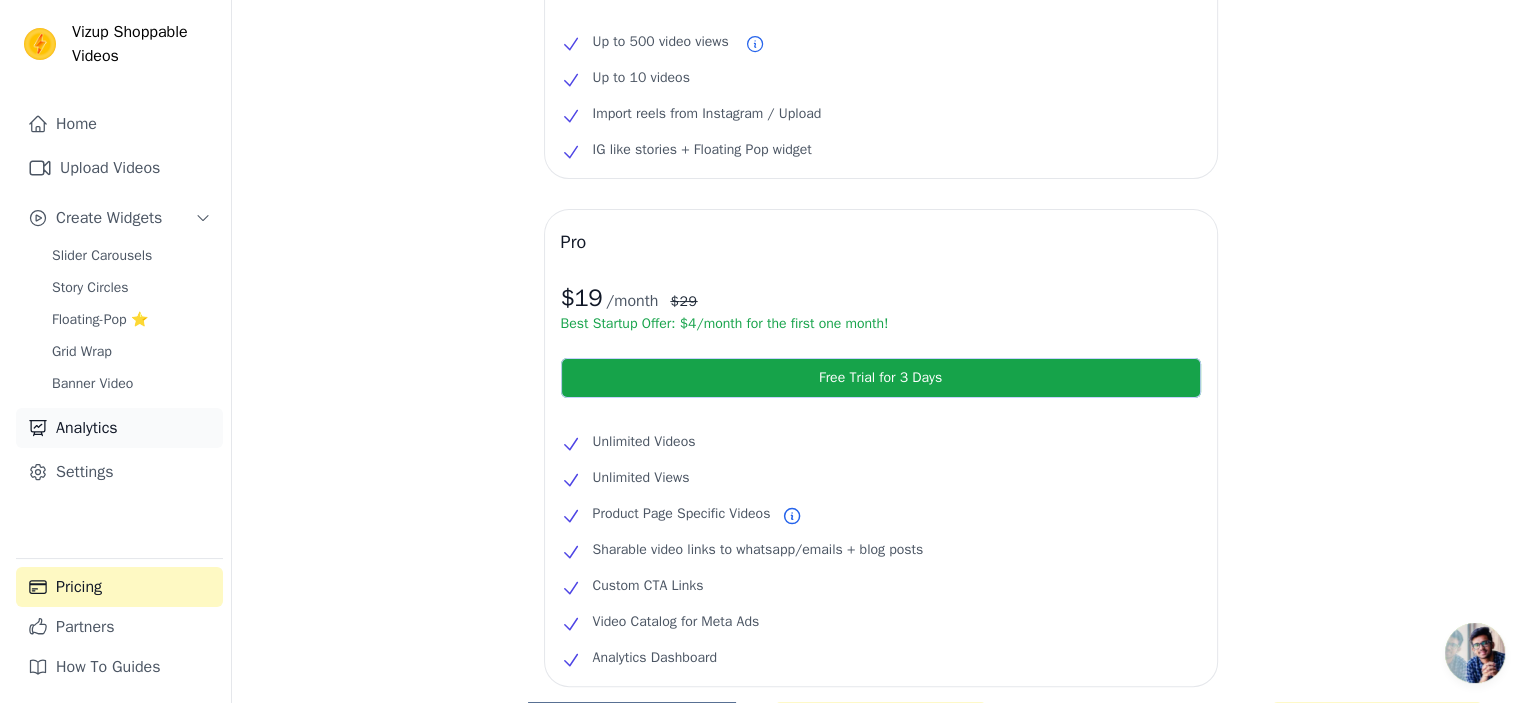scroll, scrollTop: 0, scrollLeft: 0, axis: both 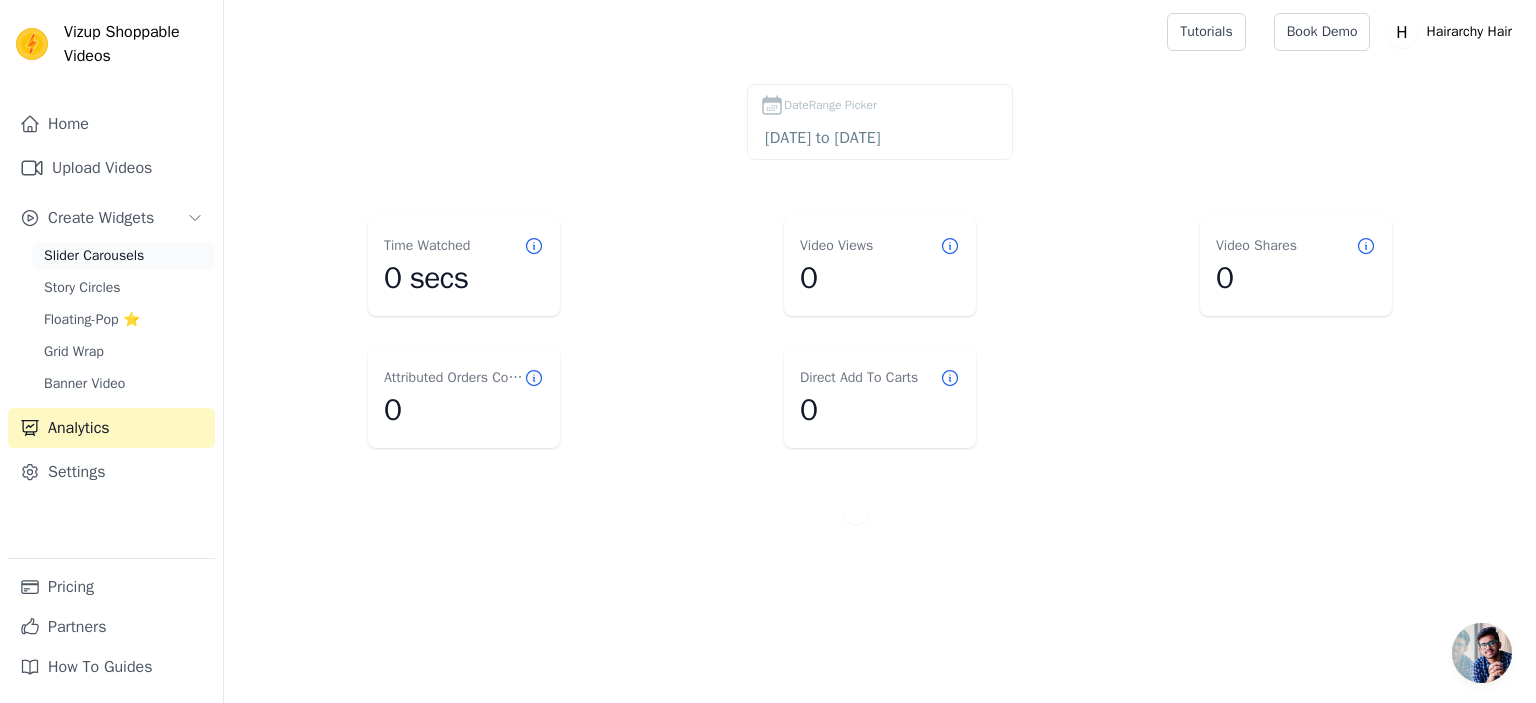 click on "Slider Carousels" at bounding box center (123, 256) 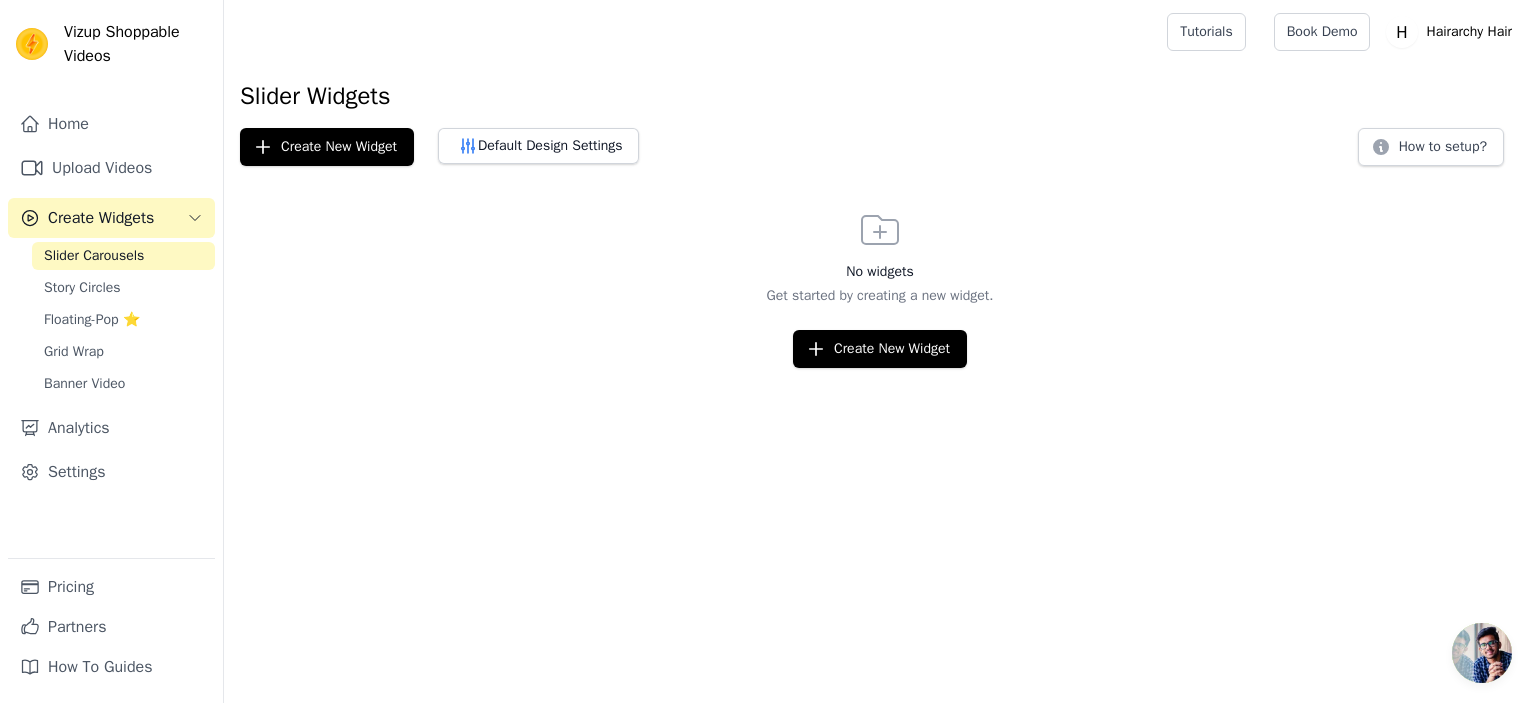 click on "Vizup Shoppable Videos
Home
Upload Videos       Create Widgets     Slider Carousels   Story Circles   Floating-Pop ⭐   Grid Wrap   Banner Video
Analytics
Settings
Pricing
Partners
How To Guides   Open sidebar       Tutorials     Book Demo   Open user menu" at bounding box center (768, 184) 